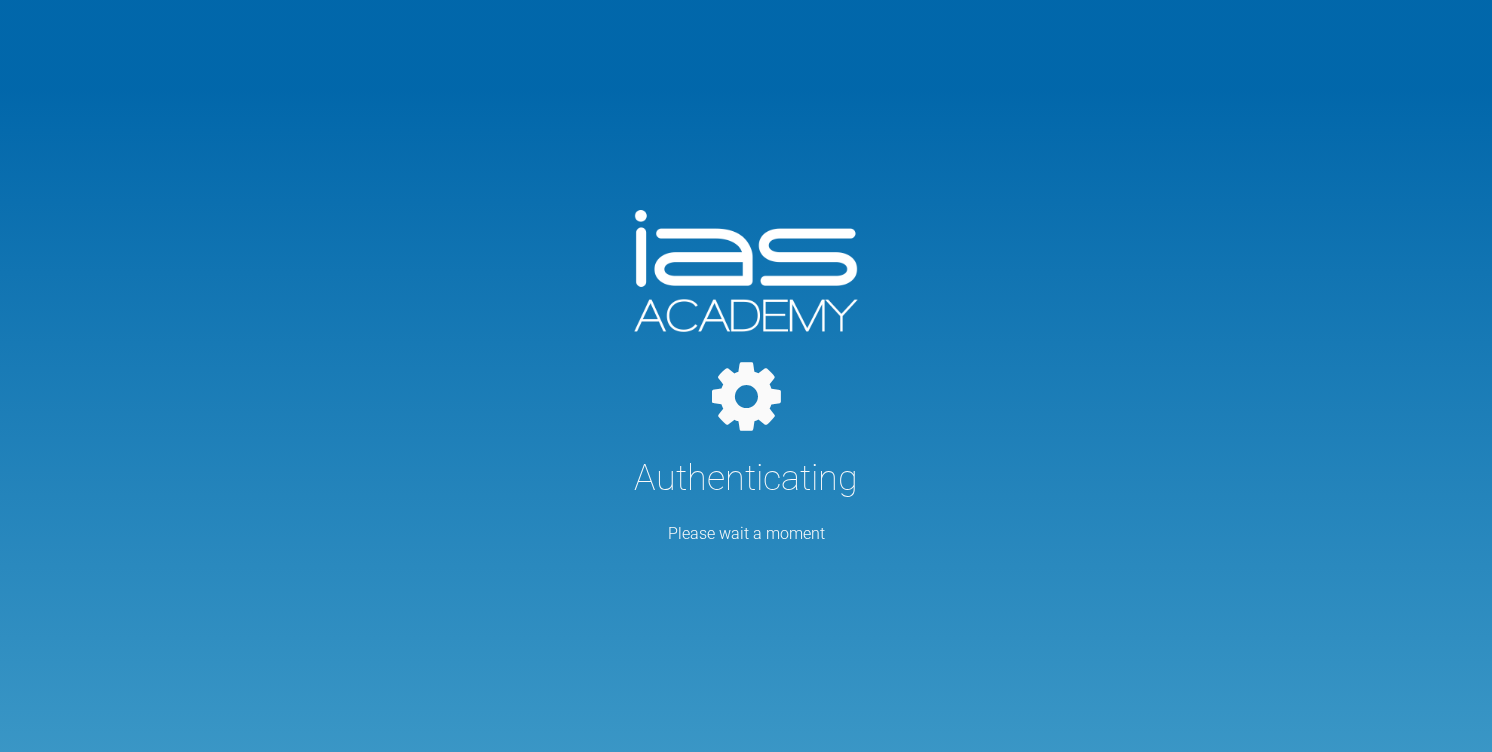 scroll, scrollTop: 0, scrollLeft: 0, axis: both 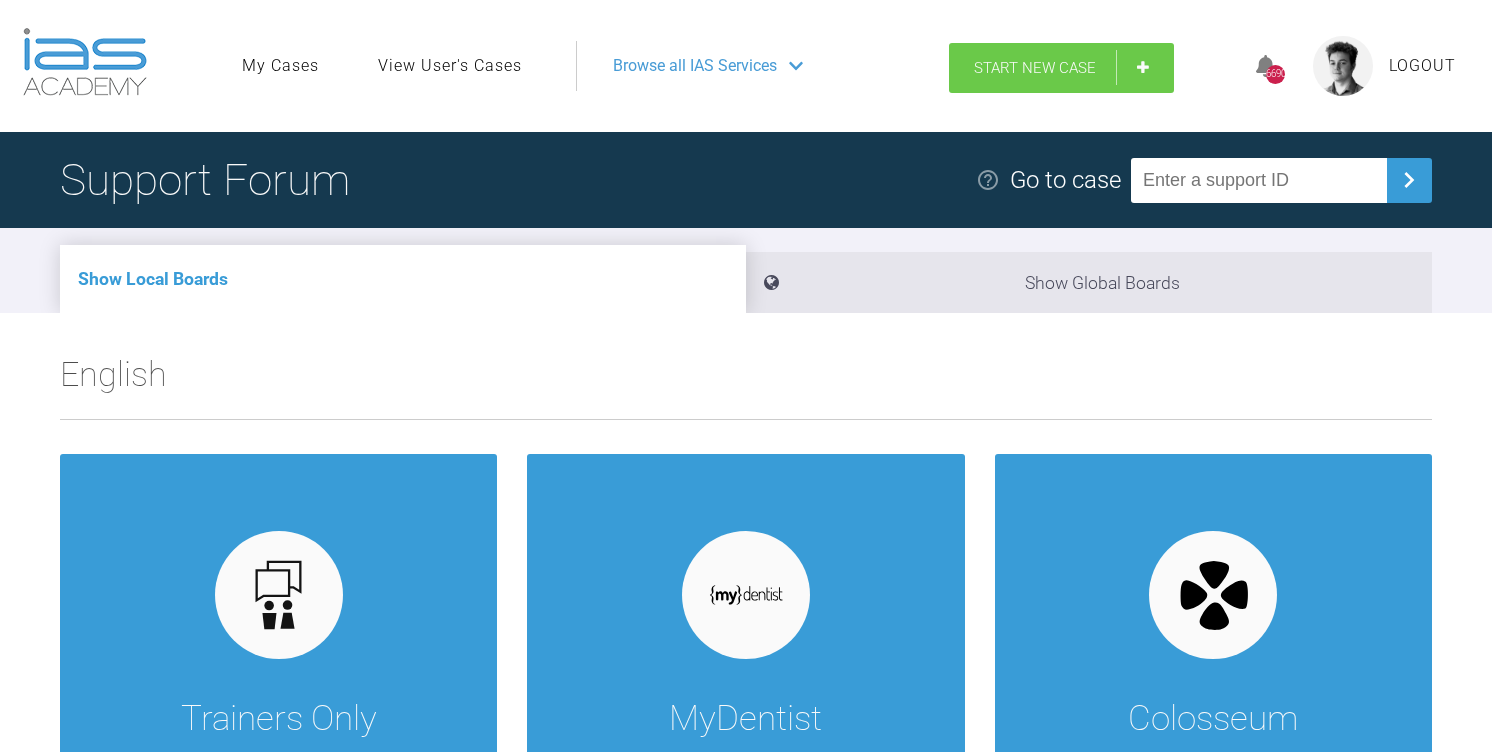 click on "Start New Case" at bounding box center (1035, 68) 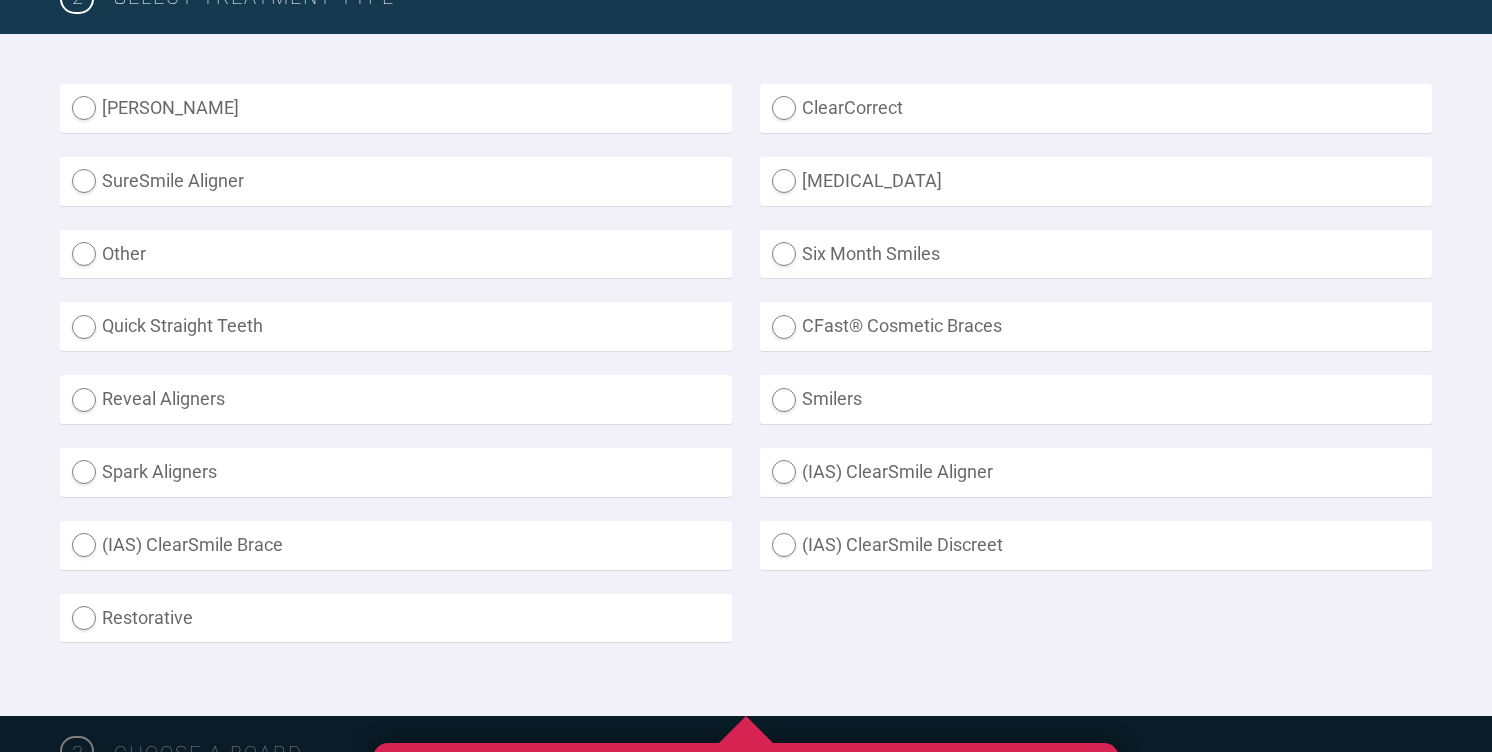 scroll, scrollTop: 569, scrollLeft: 0, axis: vertical 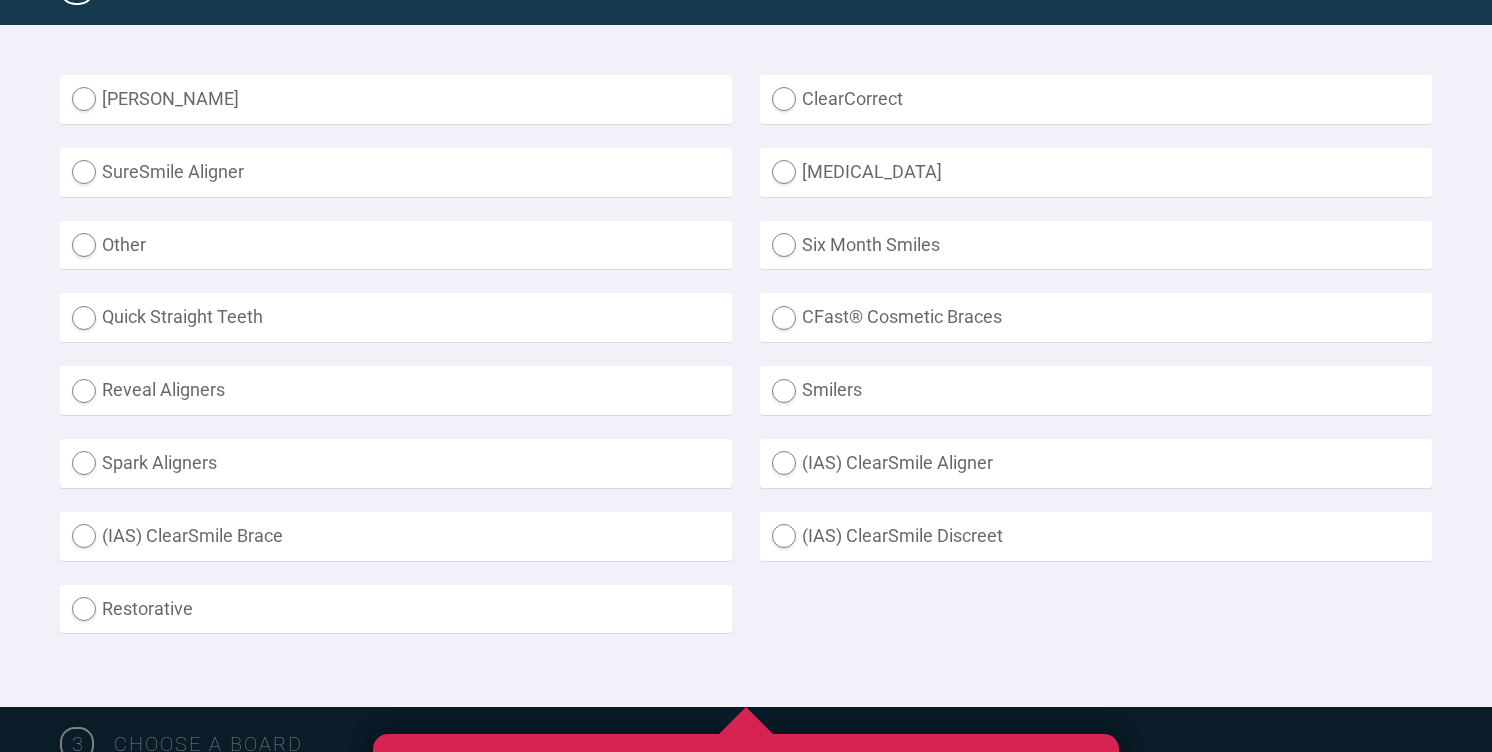 click on "Spark Aligners" at bounding box center (396, 463) 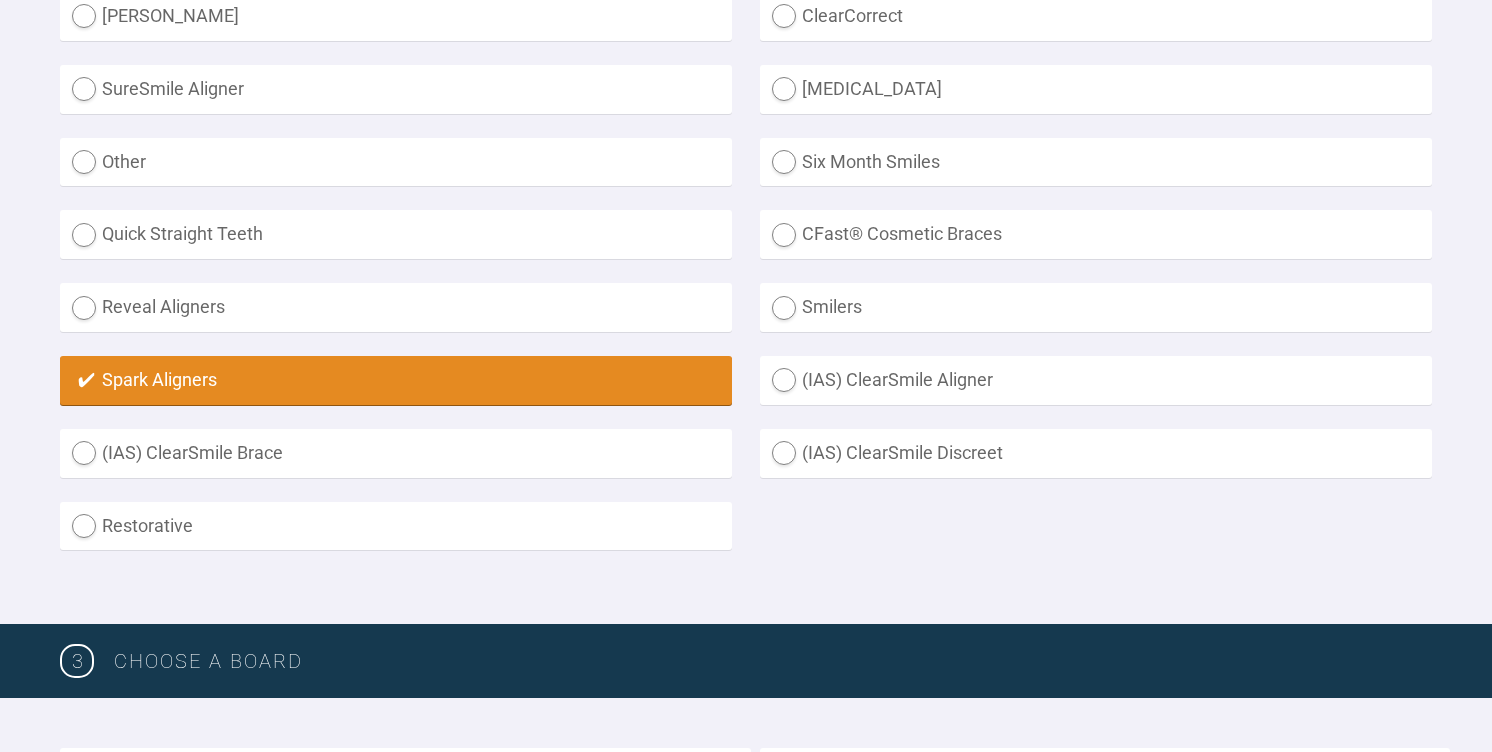 scroll, scrollTop: 639, scrollLeft: 0, axis: vertical 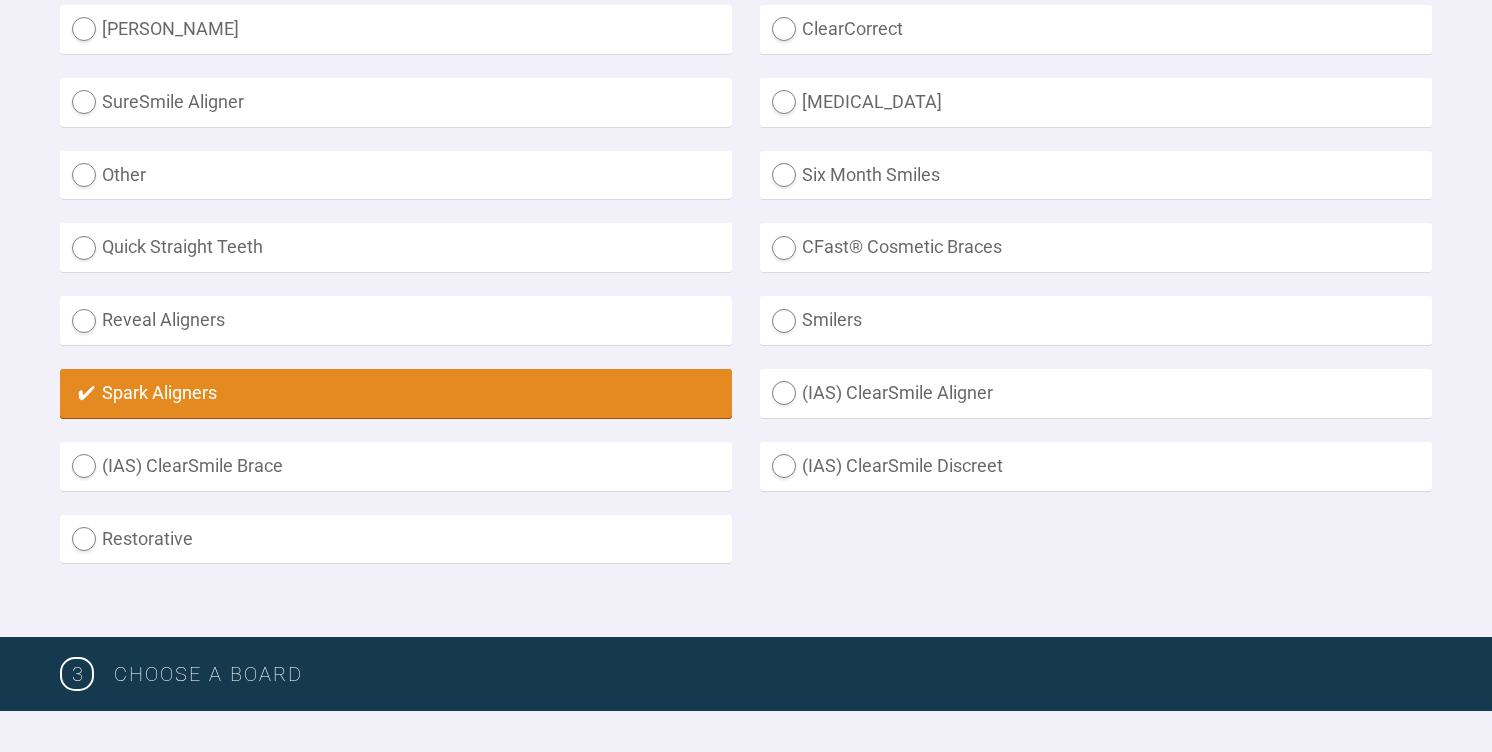 click on "SureSmile Aligner" at bounding box center [396, 102] 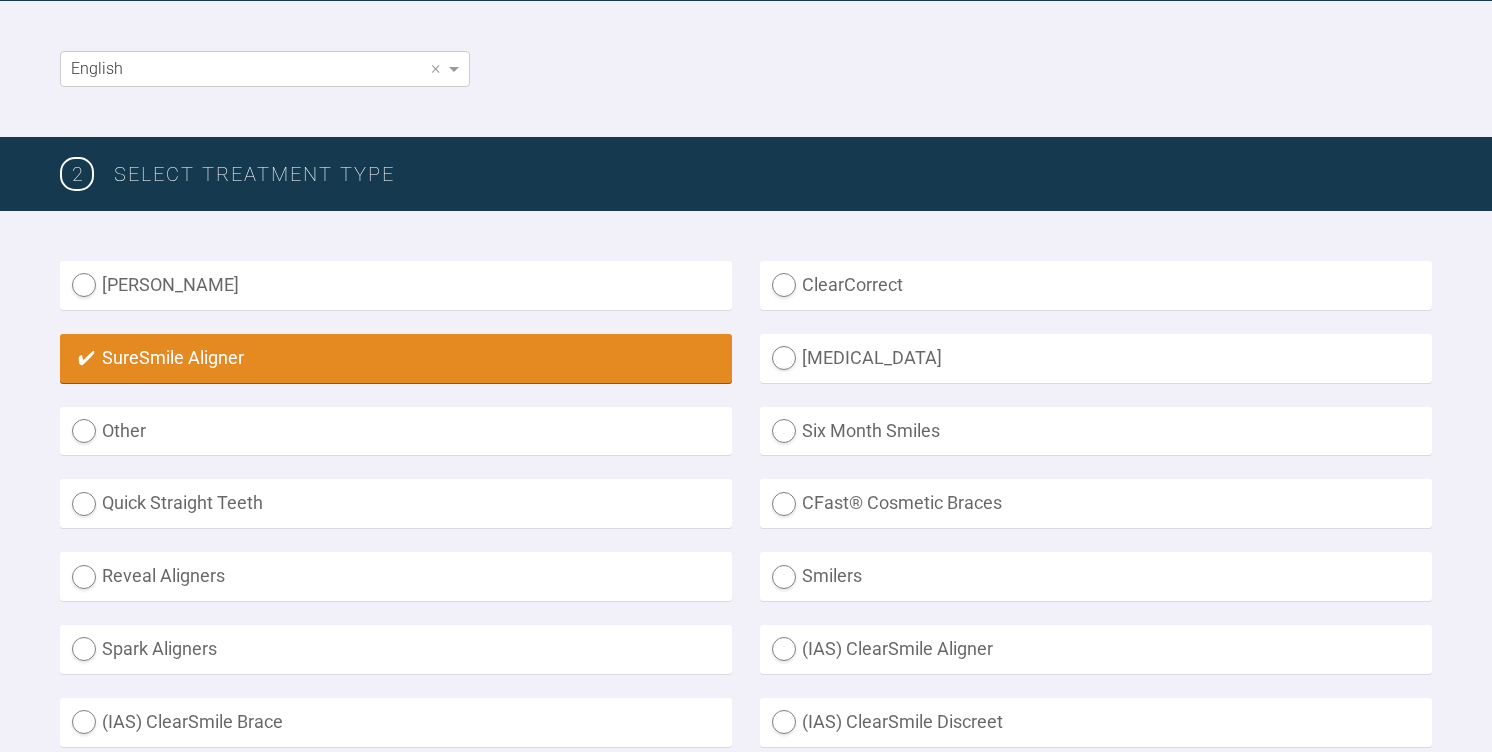 scroll, scrollTop: 388, scrollLeft: 0, axis: vertical 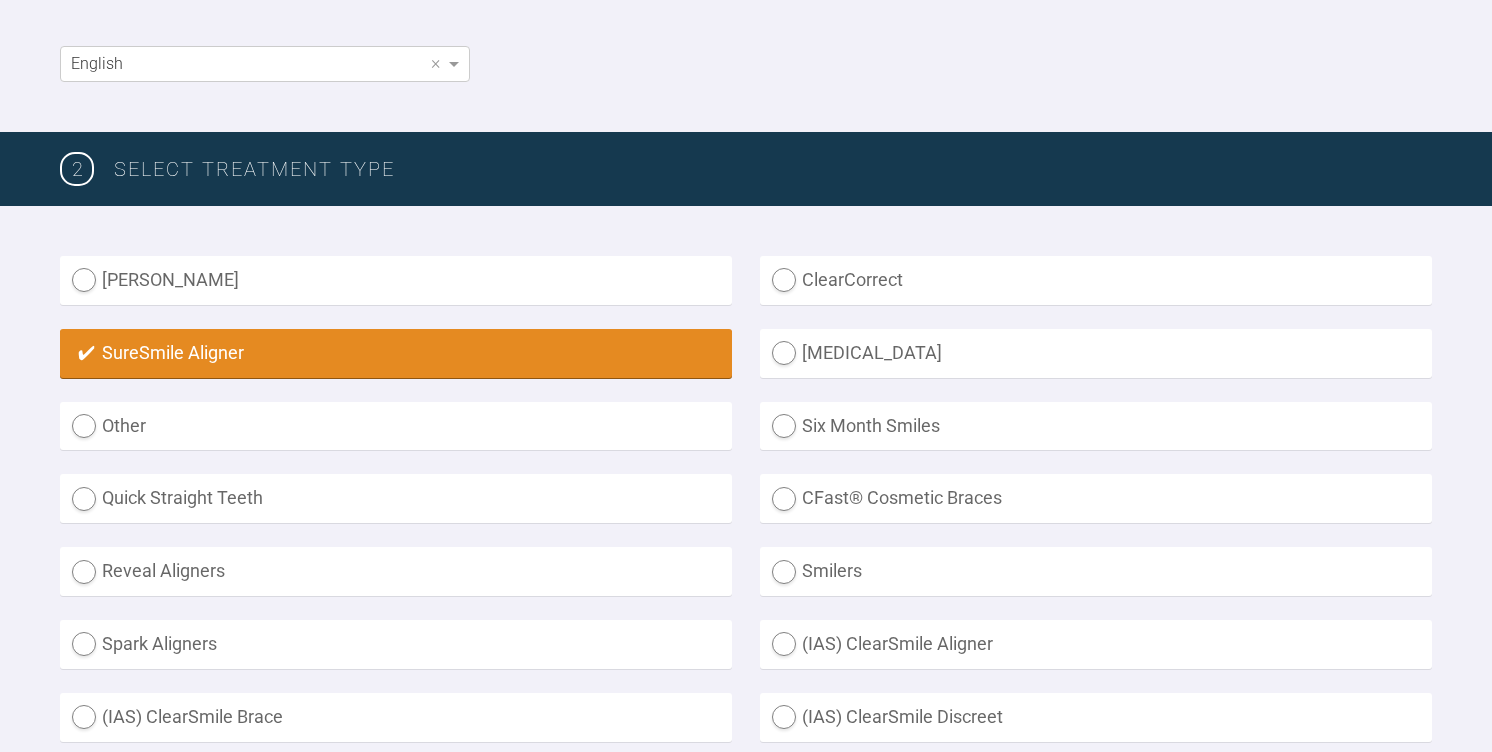 click on "Other" at bounding box center [396, 426] 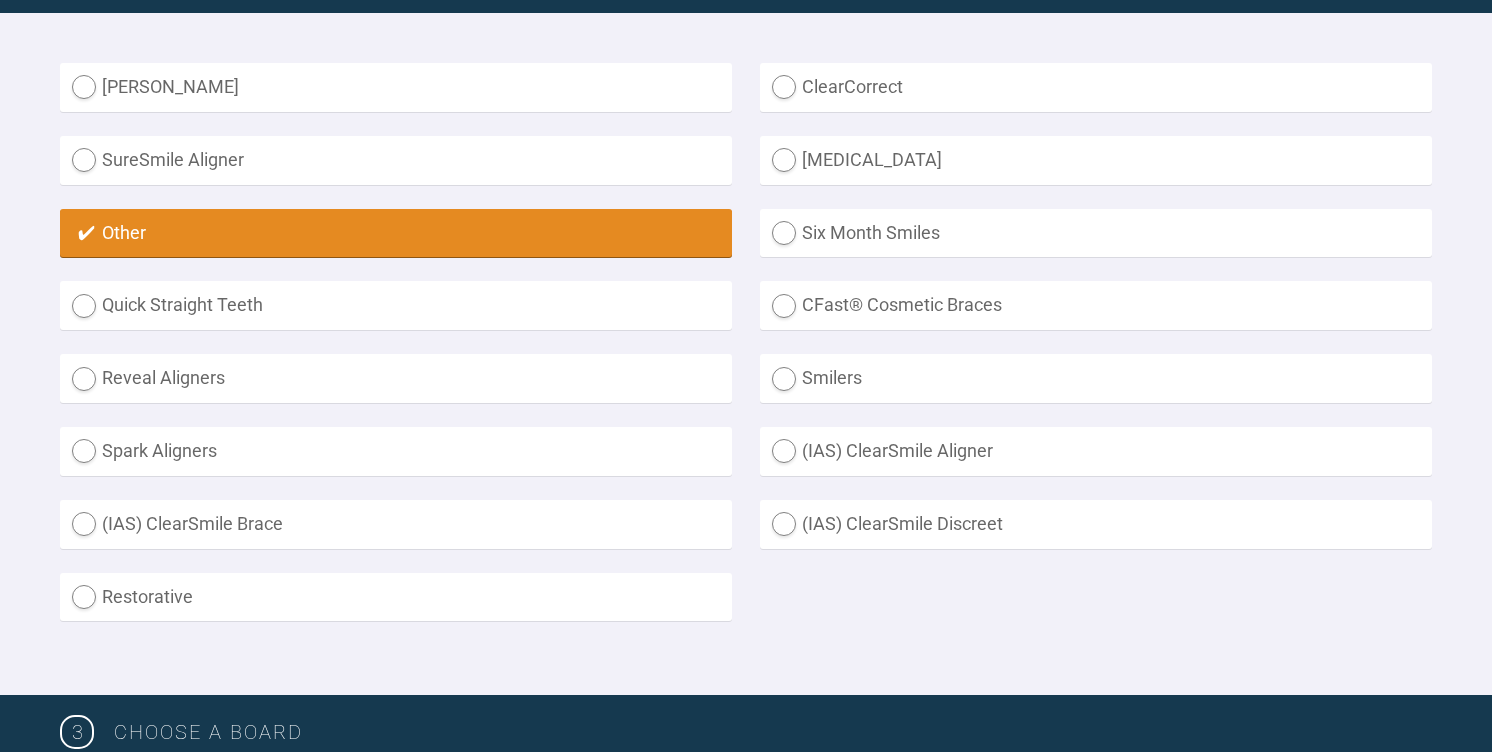 scroll, scrollTop: 602, scrollLeft: 0, axis: vertical 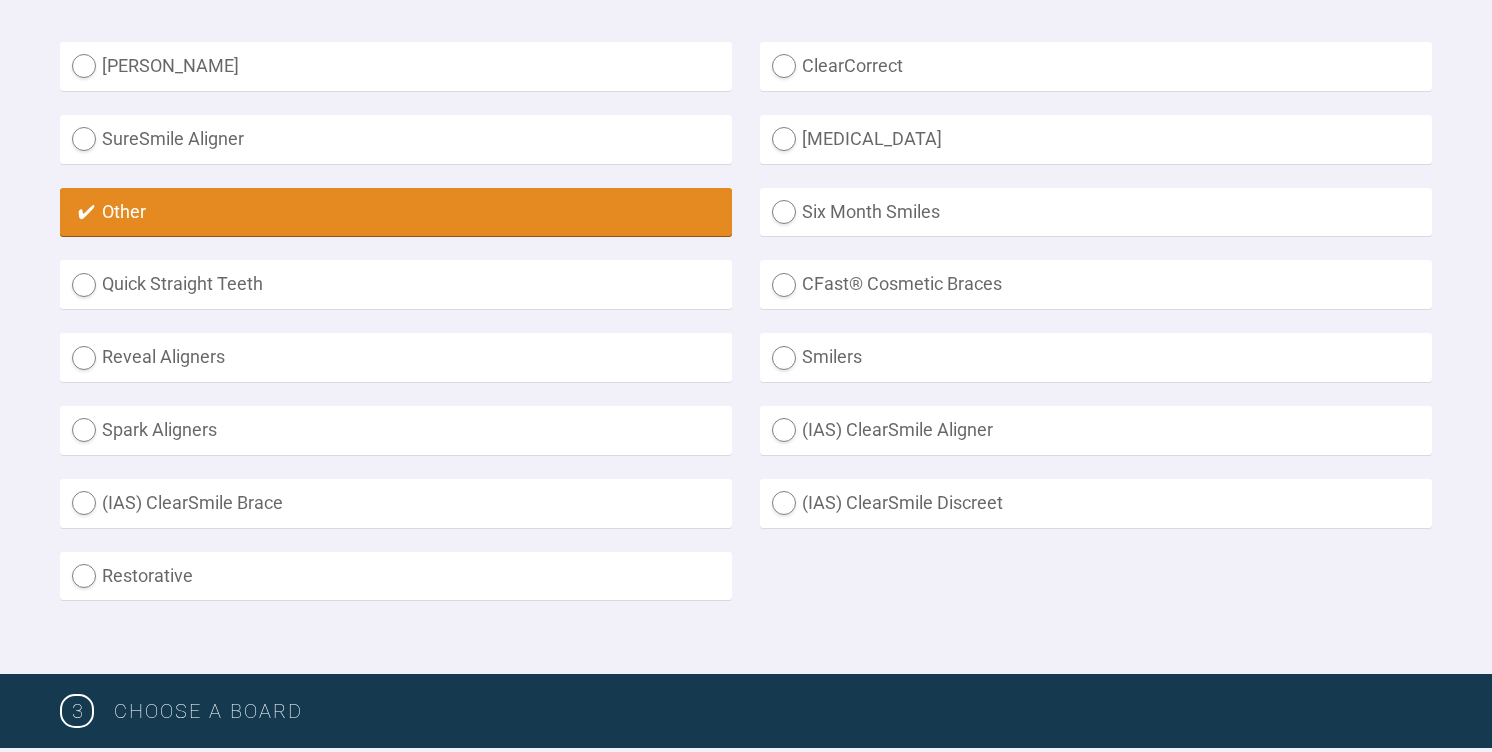 click on "ClearCorrect" at bounding box center (1096, 66) 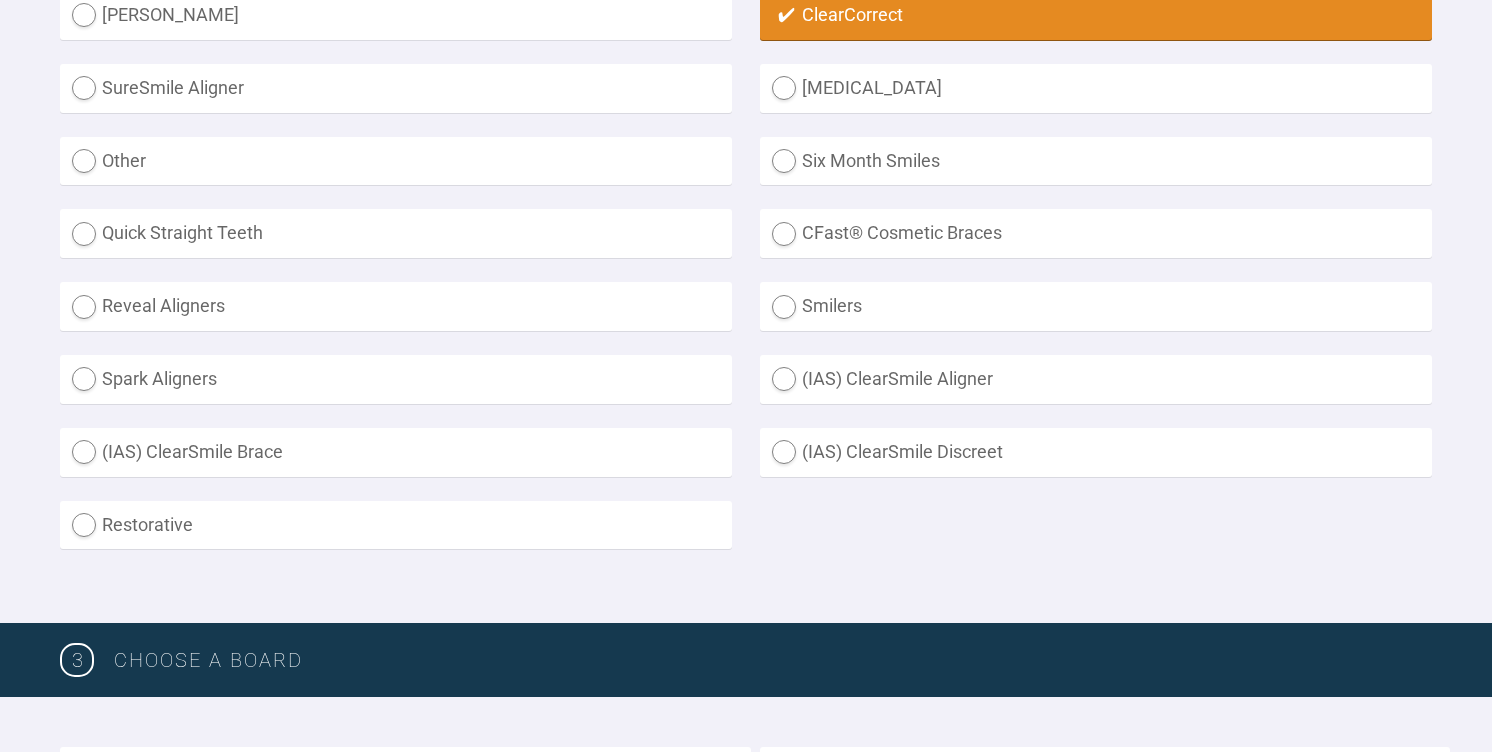 scroll, scrollTop: 608, scrollLeft: 0, axis: vertical 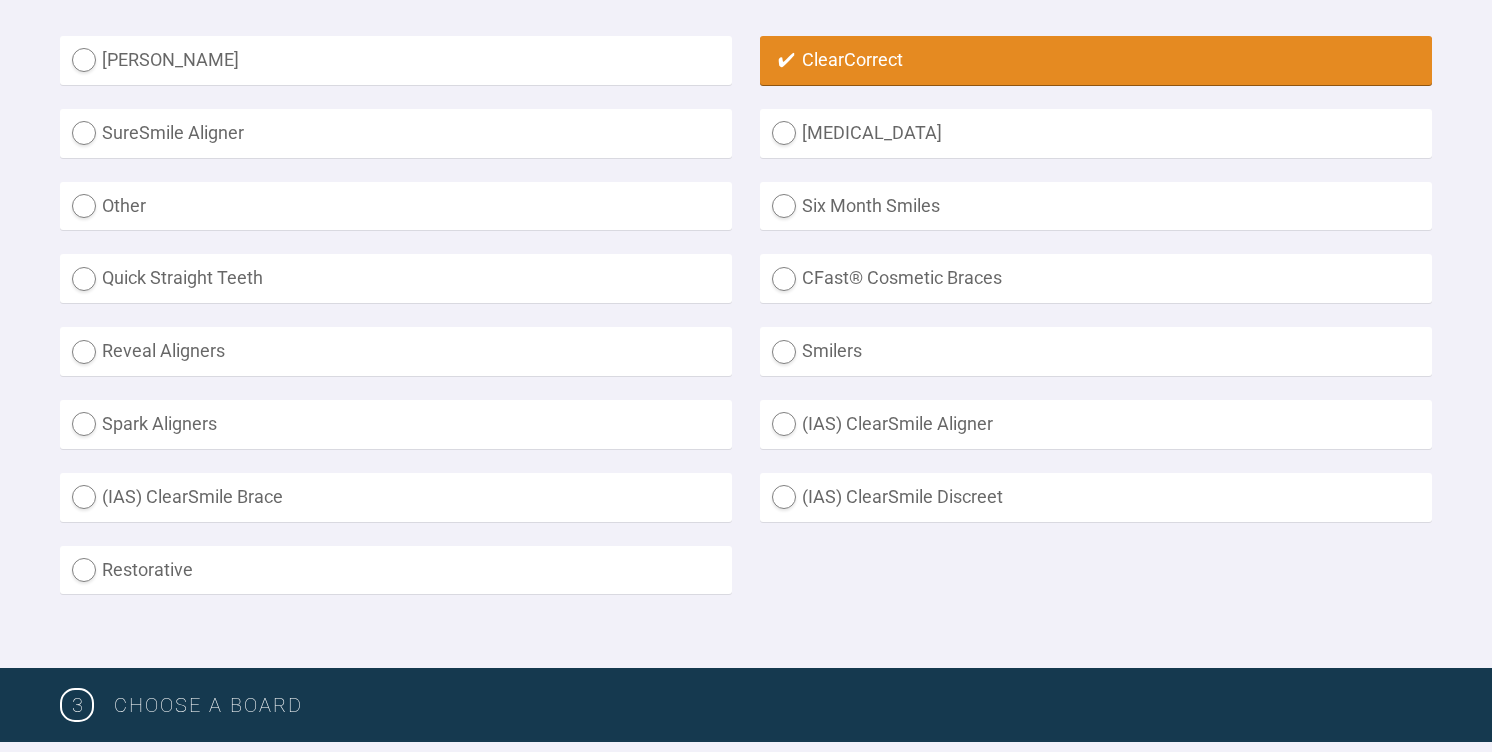 click on "SureSmile Aligner" at bounding box center [396, 133] 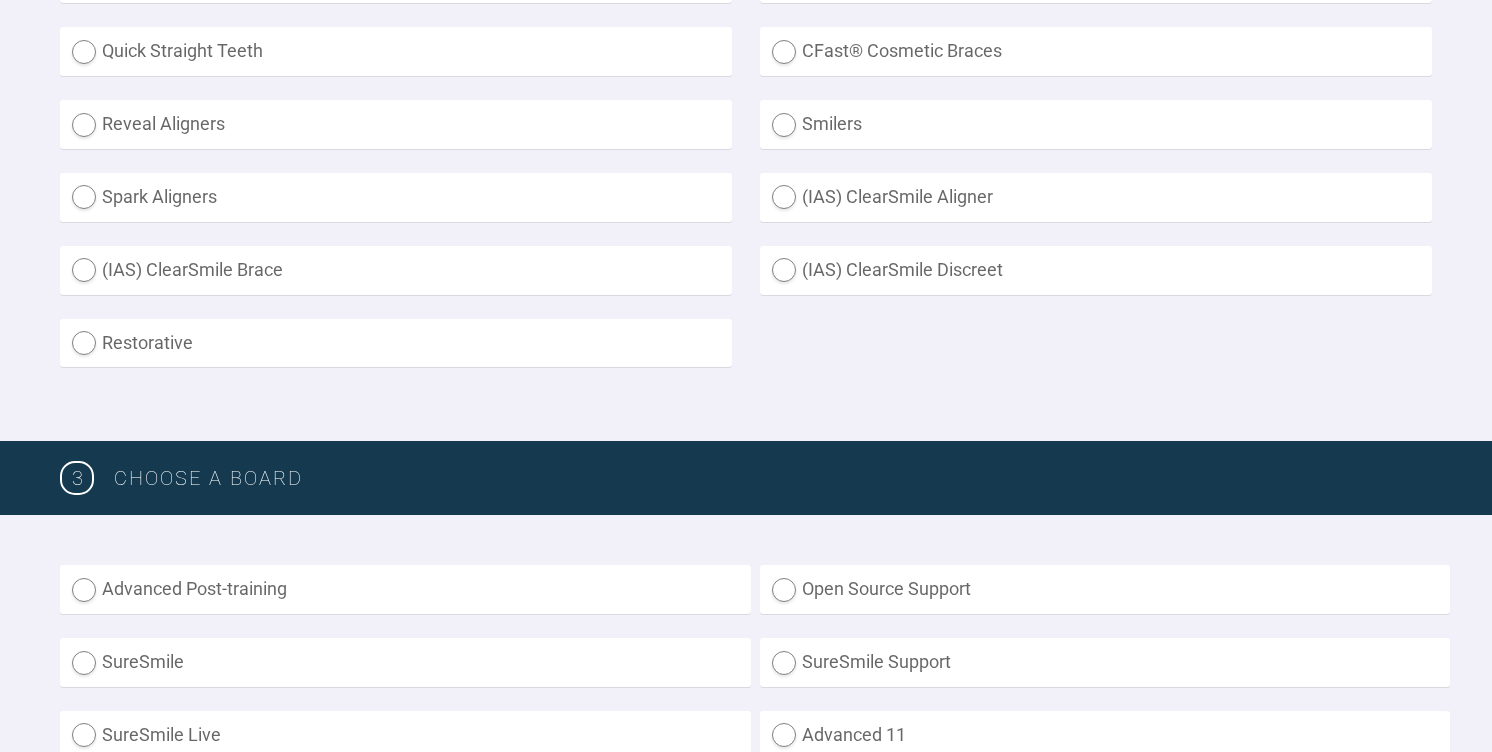 scroll, scrollTop: 587, scrollLeft: 0, axis: vertical 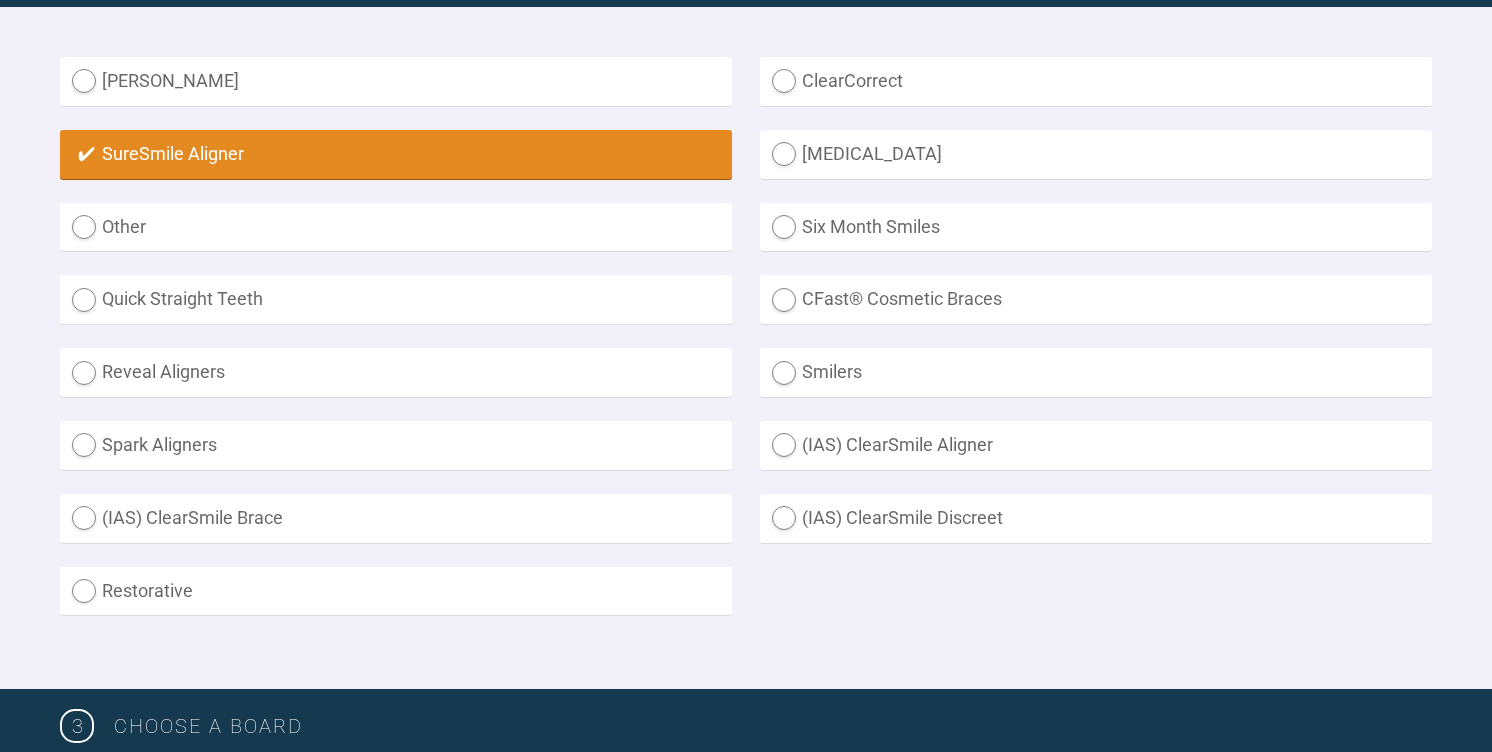 click on "Spark Aligners" at bounding box center (396, 445) 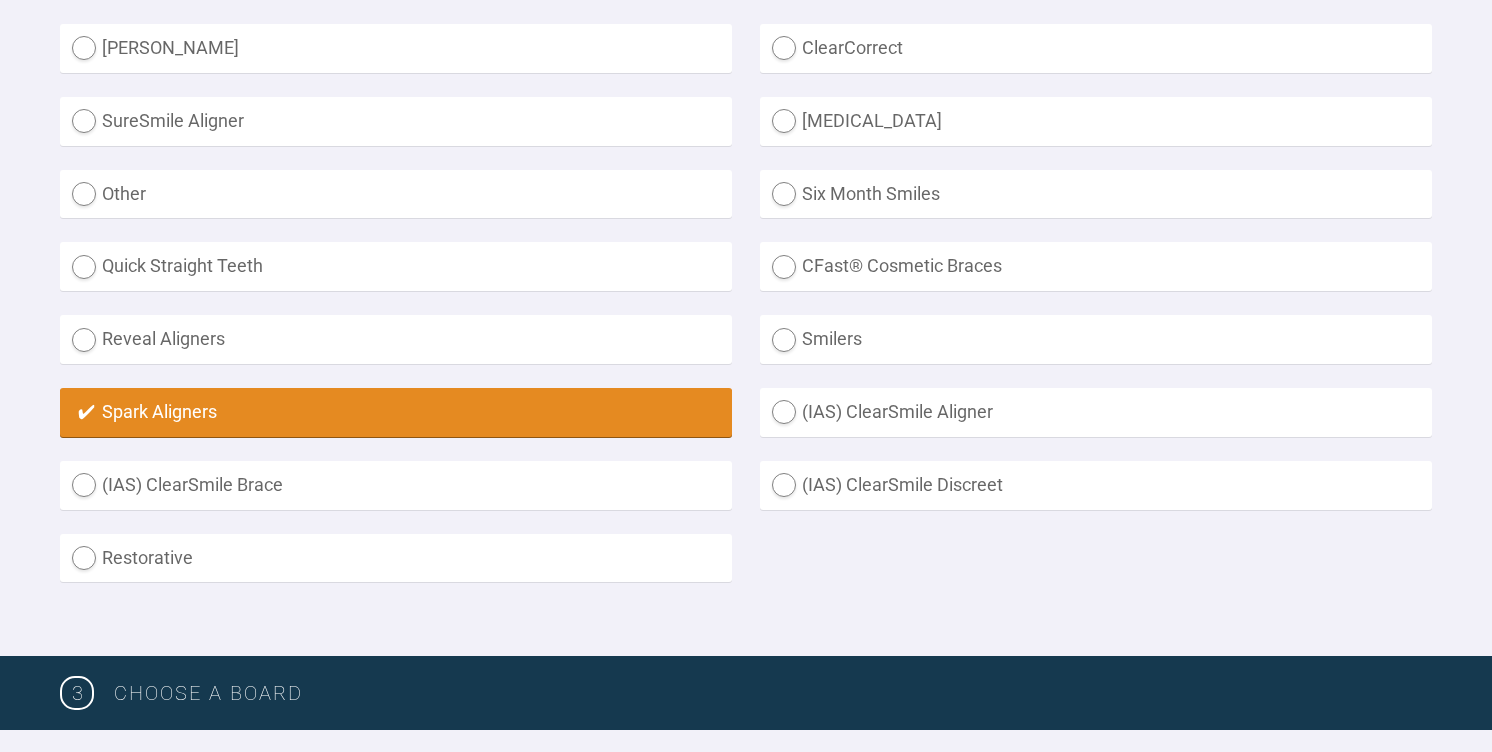 scroll, scrollTop: 537, scrollLeft: 0, axis: vertical 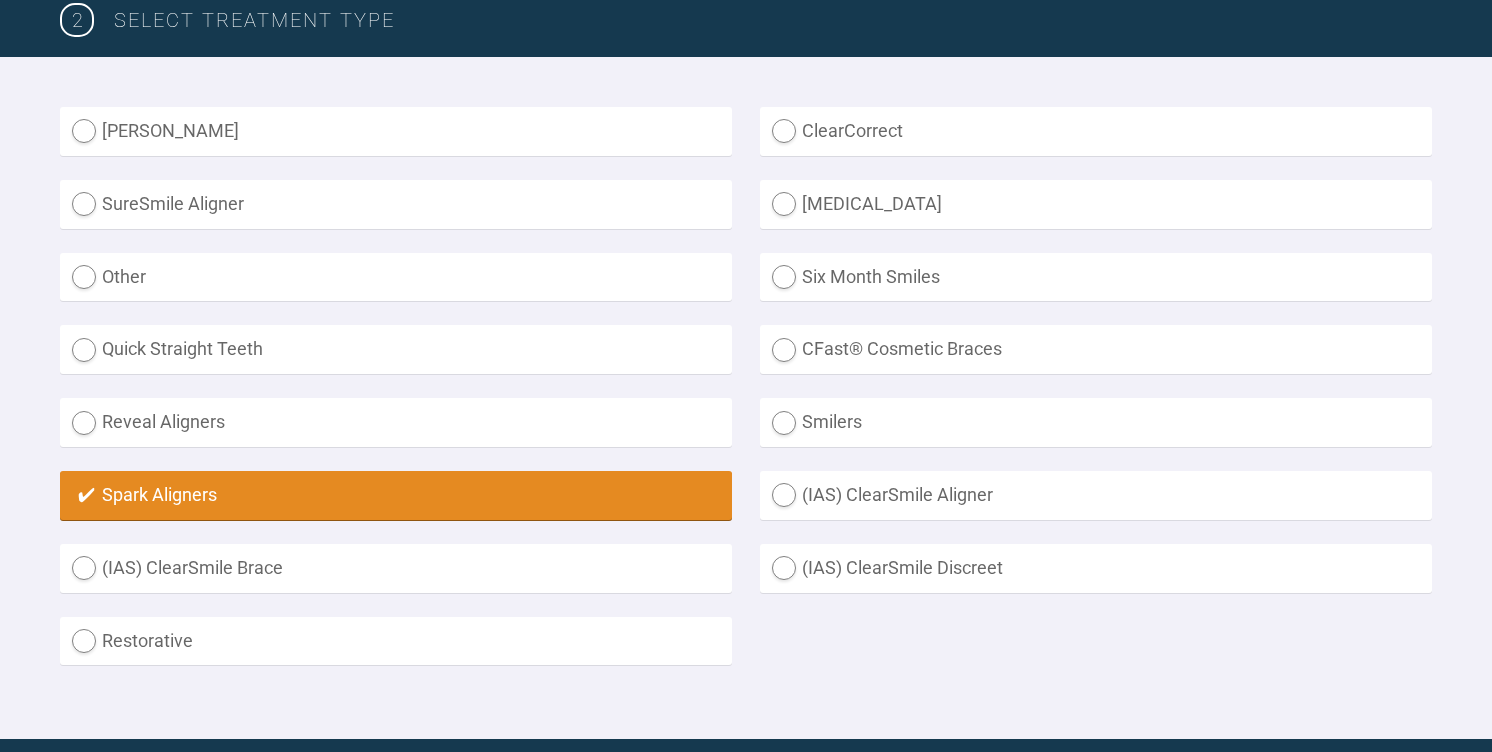 click on "Smilers" at bounding box center [1096, 422] 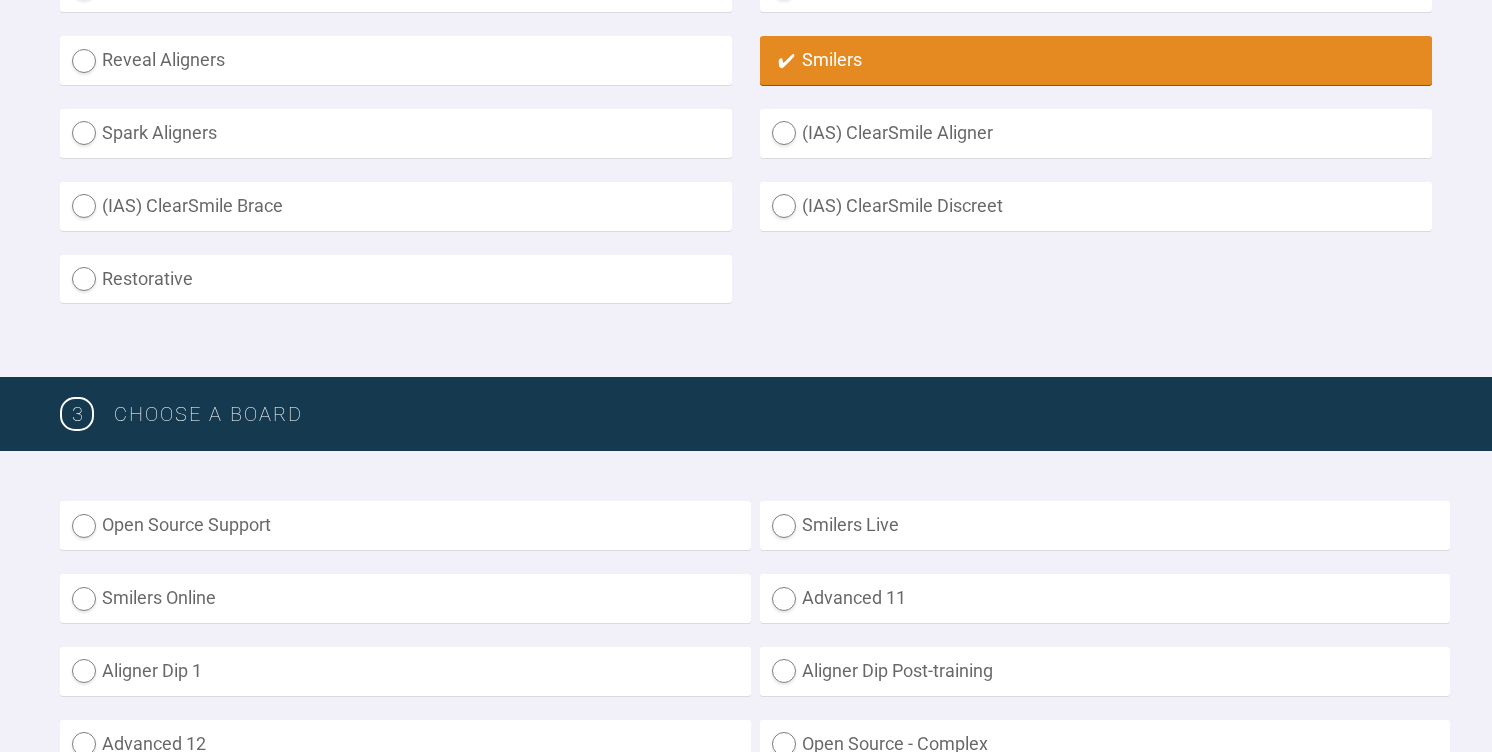 scroll, scrollTop: 709, scrollLeft: 0, axis: vertical 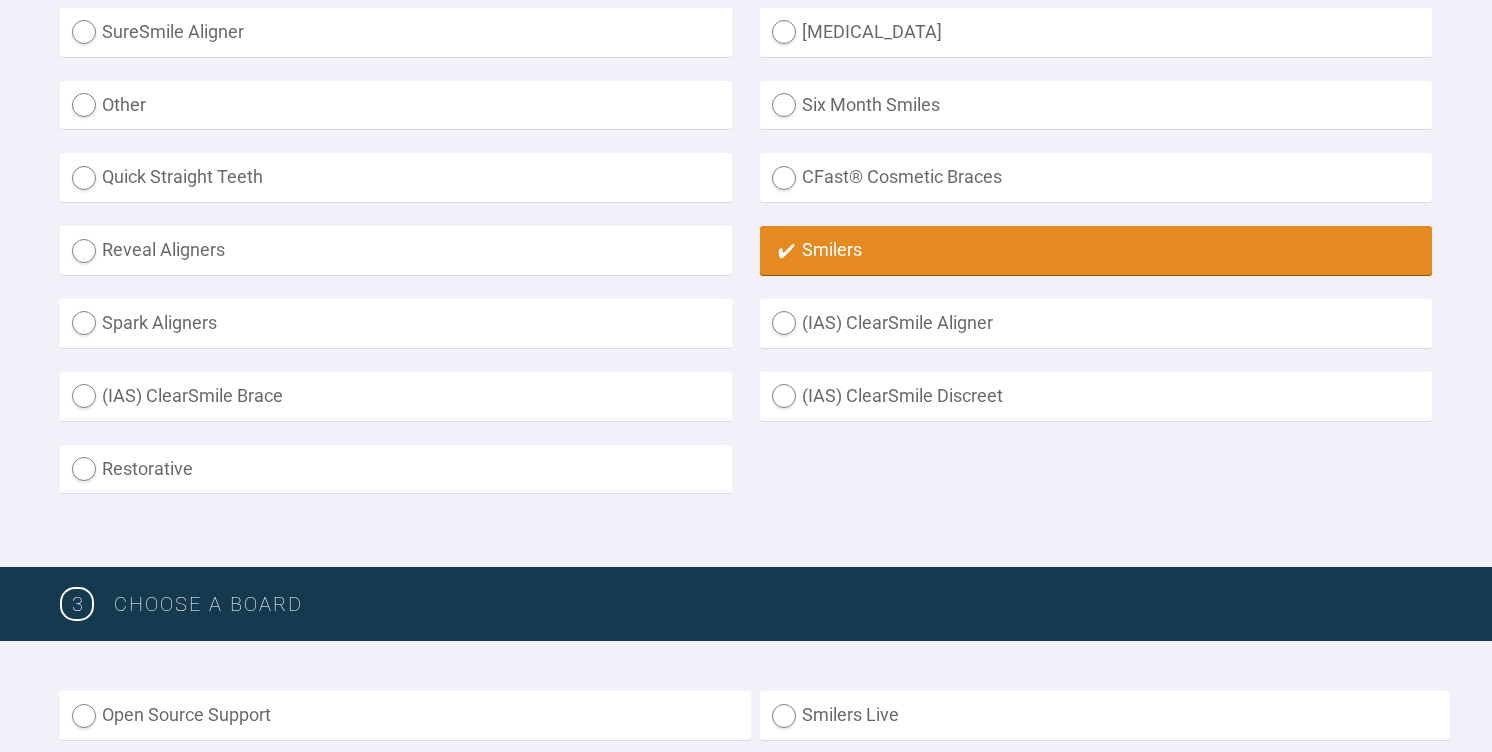 click on "CFast® Cosmetic Braces" at bounding box center [1096, 177] 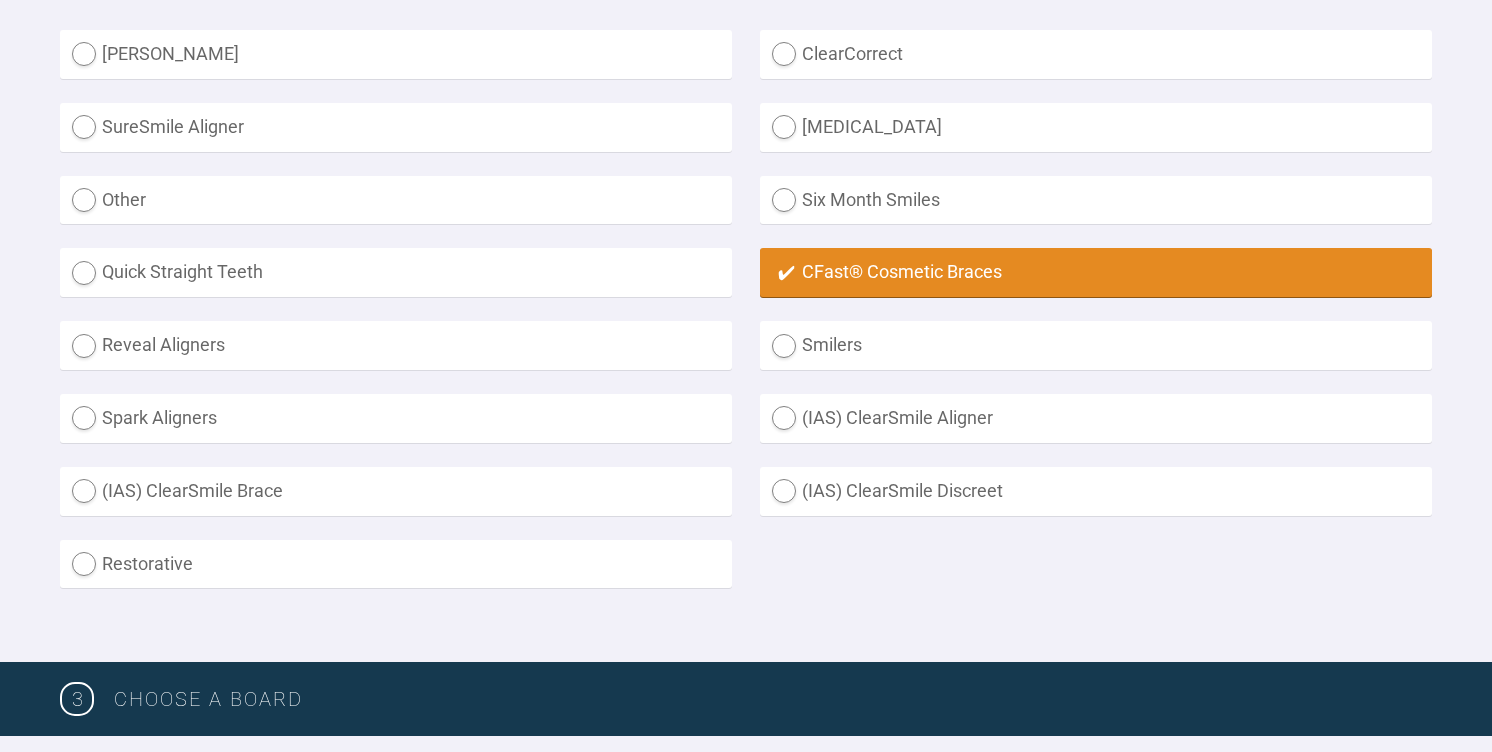 scroll, scrollTop: 602, scrollLeft: 0, axis: vertical 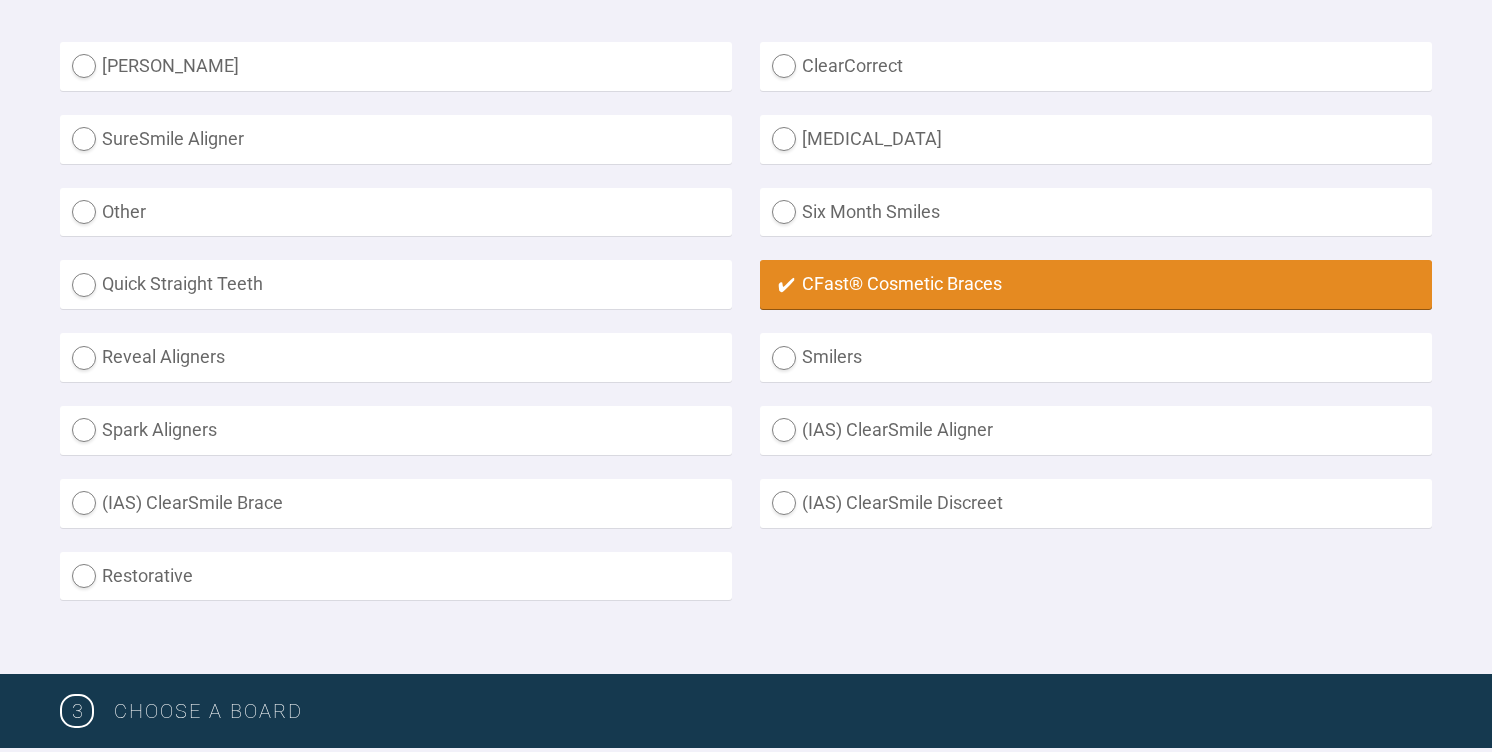 click on "SureSmile Aligner" at bounding box center (396, 139) 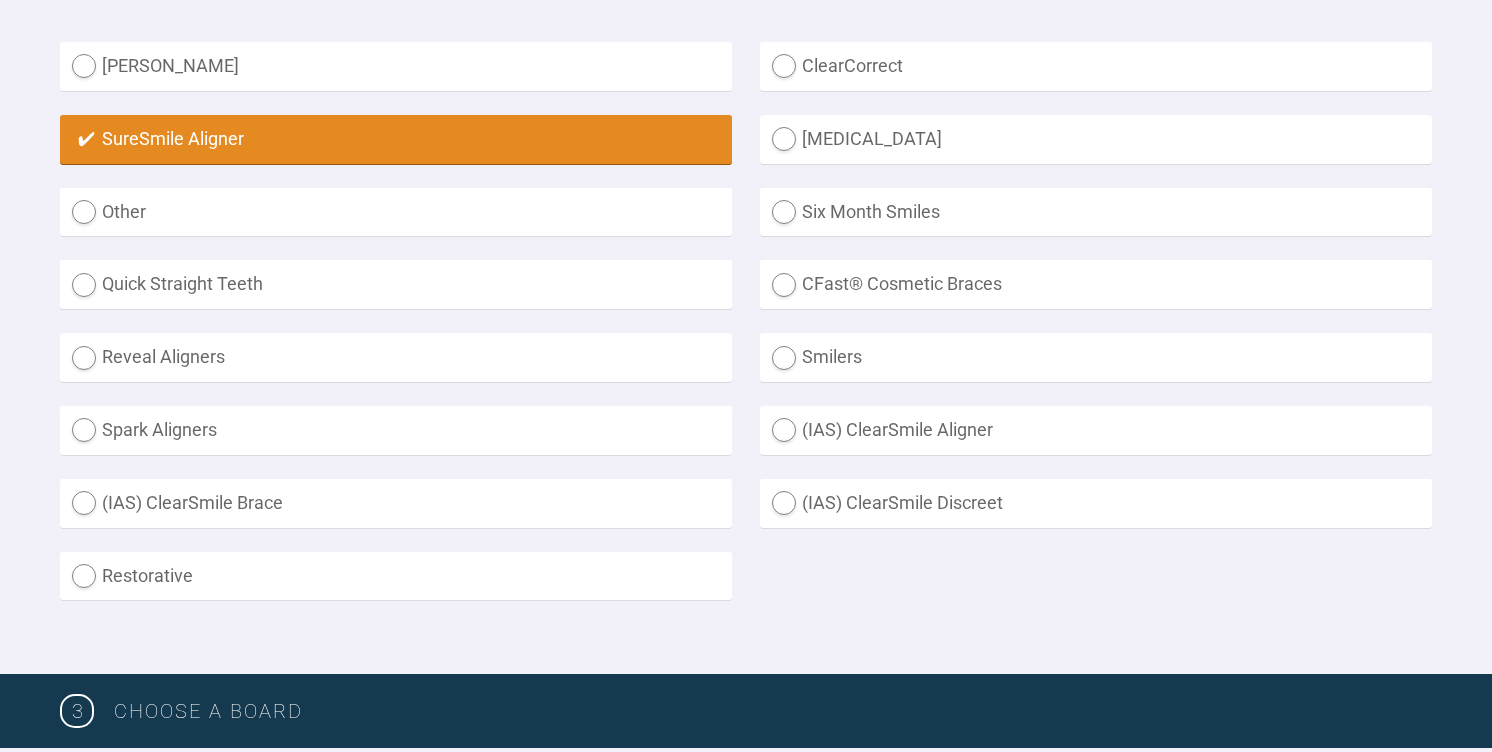 click on "ClearCorrect" at bounding box center [1096, 66] 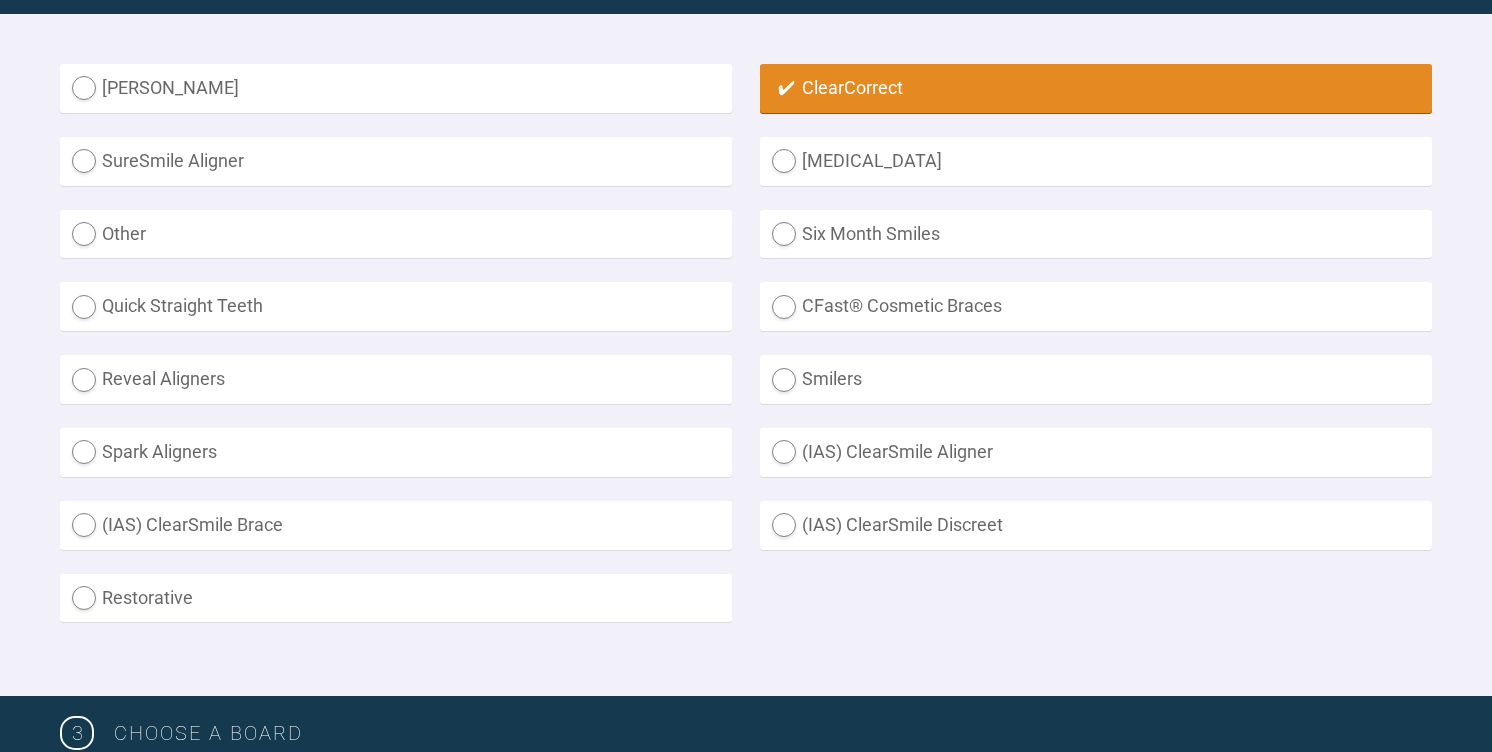scroll, scrollTop: 576, scrollLeft: 0, axis: vertical 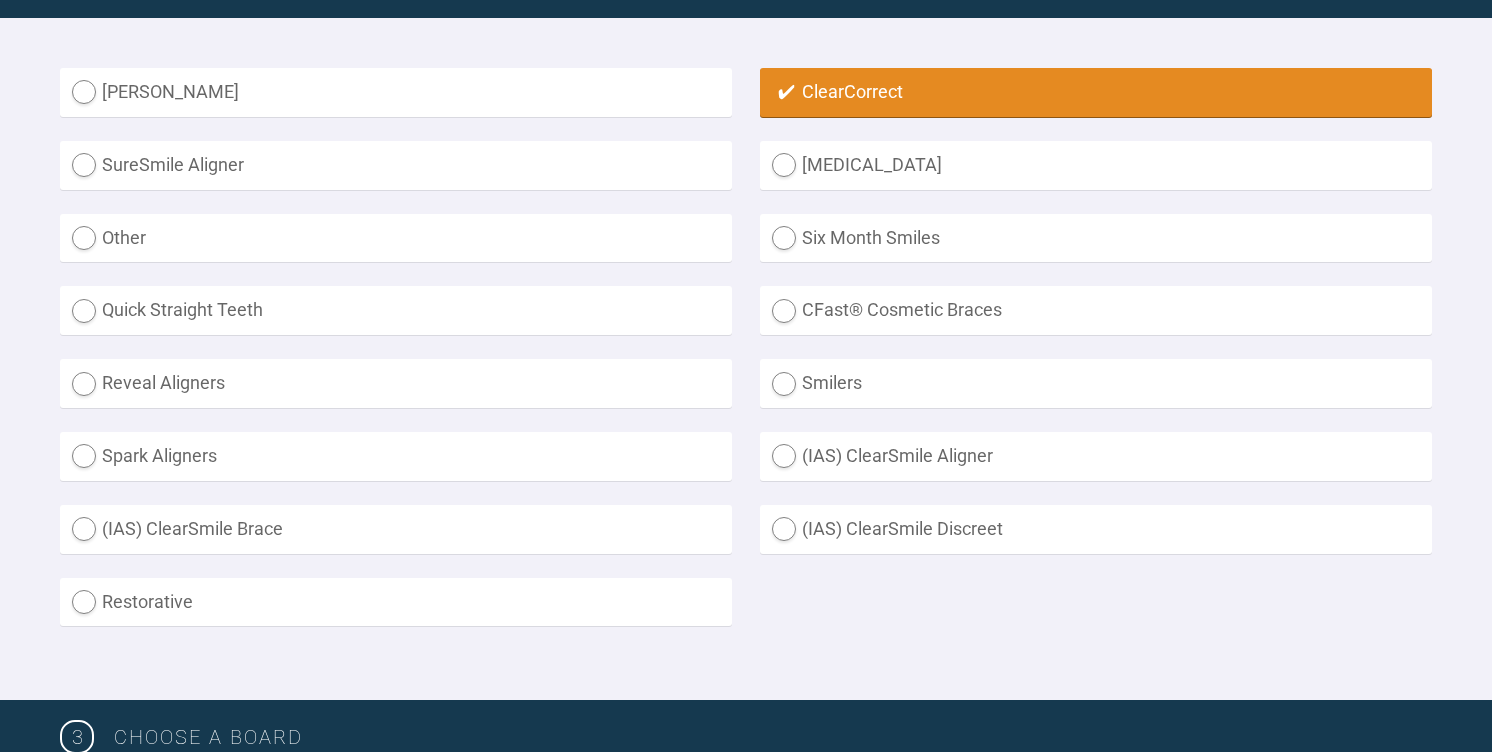 click on "Spark Aligners" at bounding box center (396, 456) 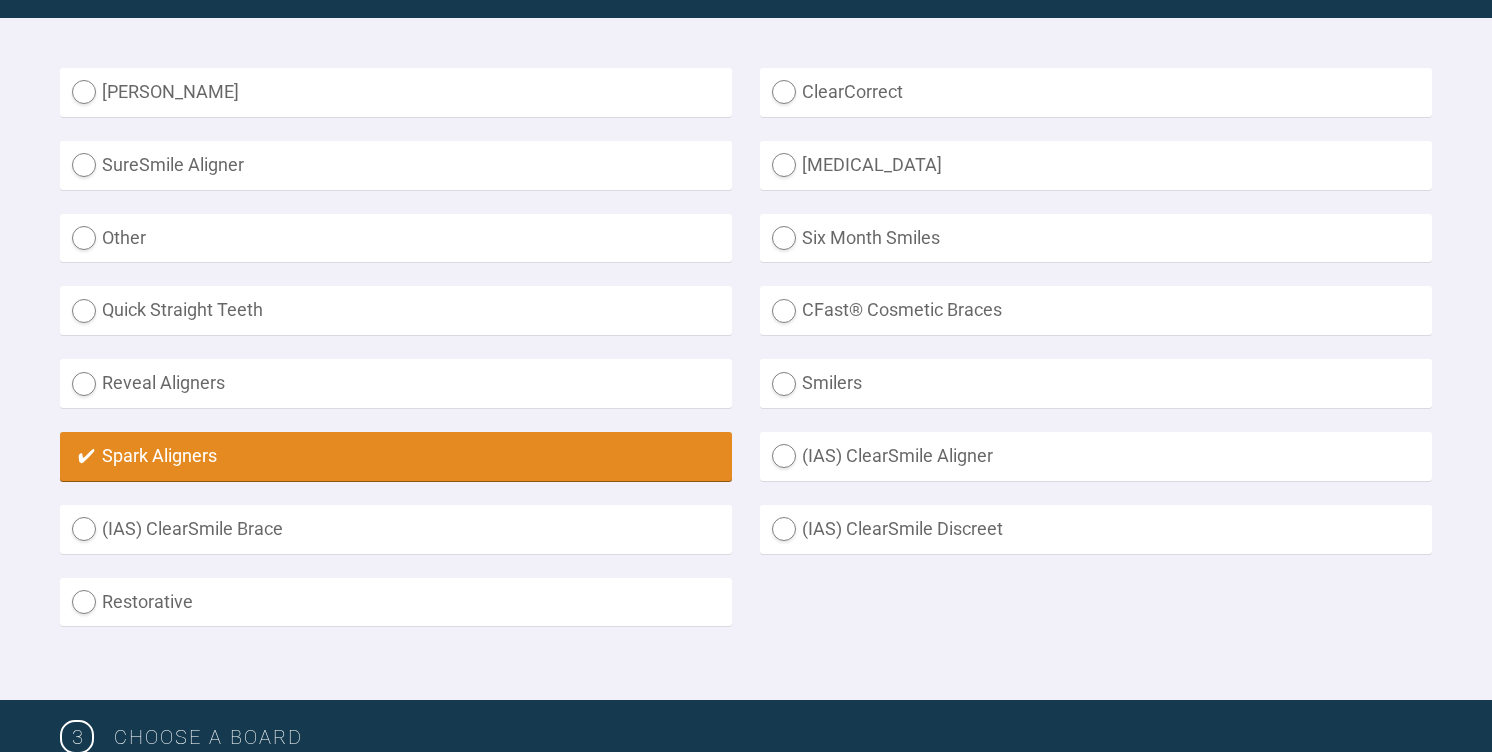 click on "SureSmile Aligner" at bounding box center (396, 165) 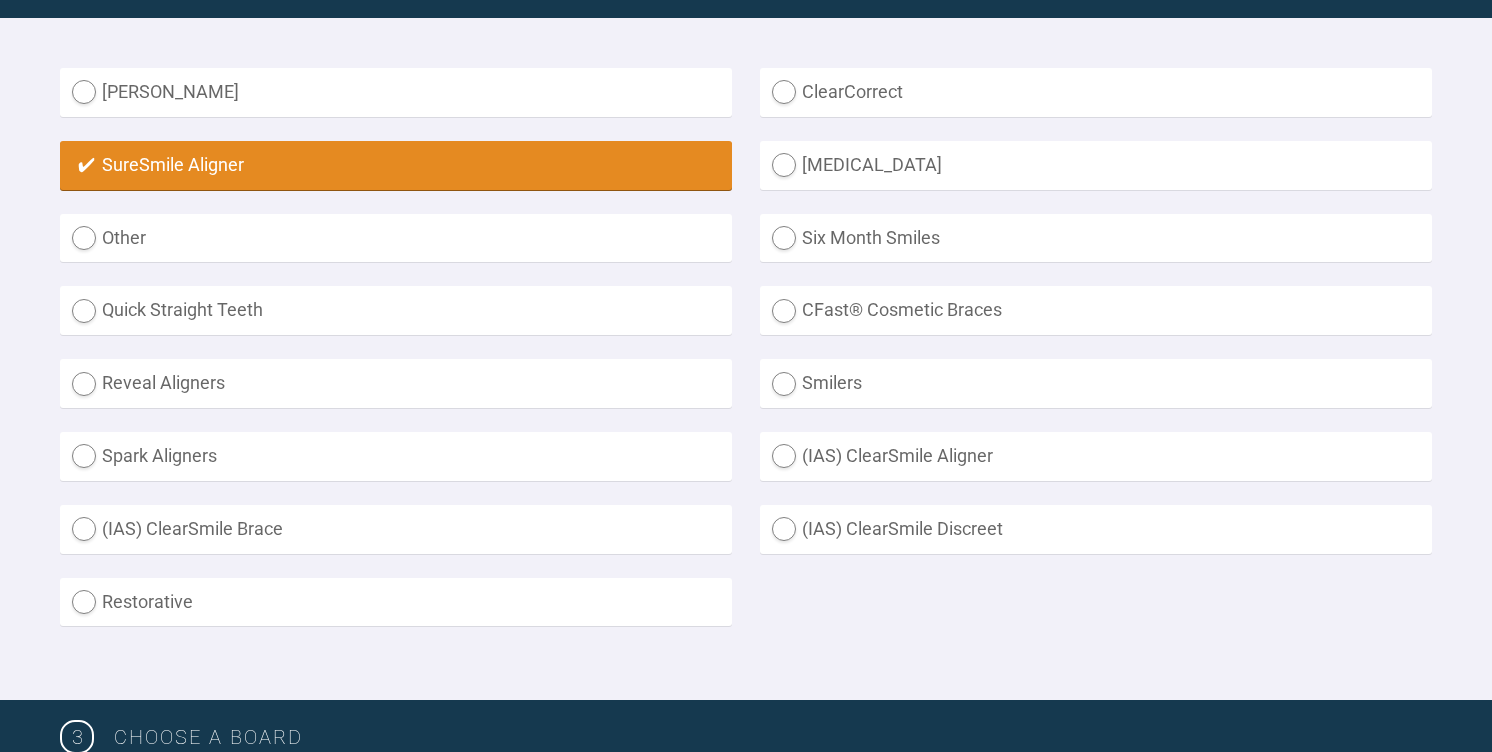 click on "ClearCorrect" at bounding box center [1096, 92] 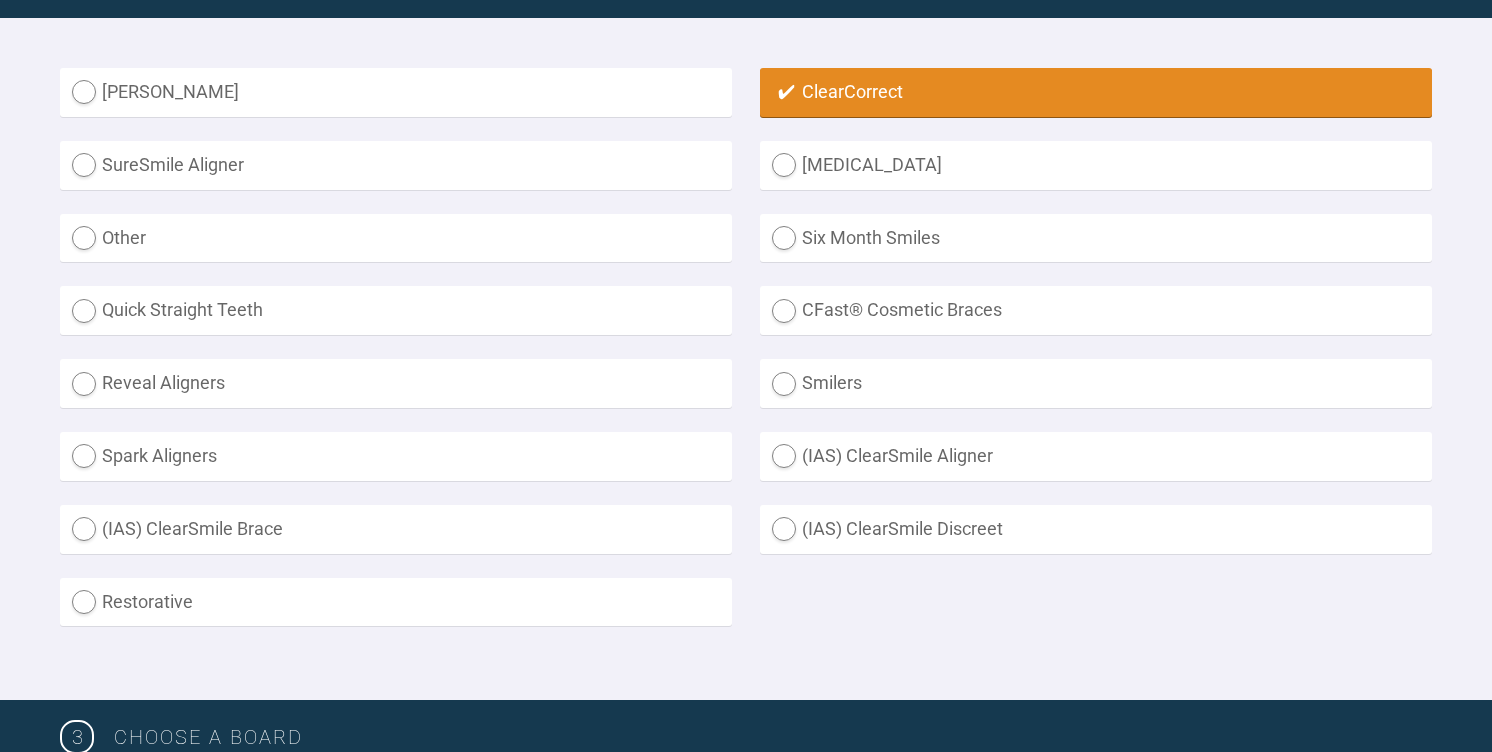 click on "[MEDICAL_DATA]" at bounding box center [1096, 165] 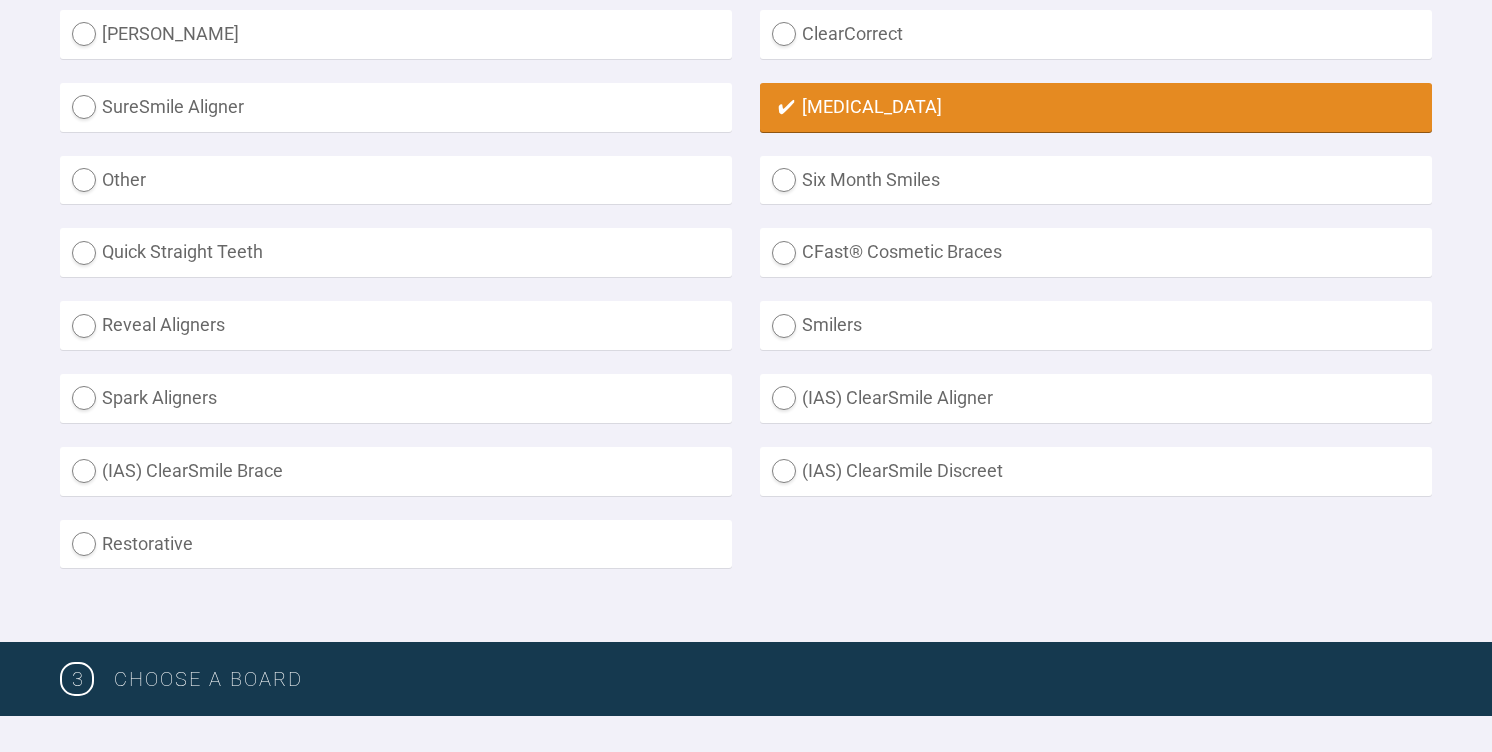 scroll, scrollTop: 638, scrollLeft: 0, axis: vertical 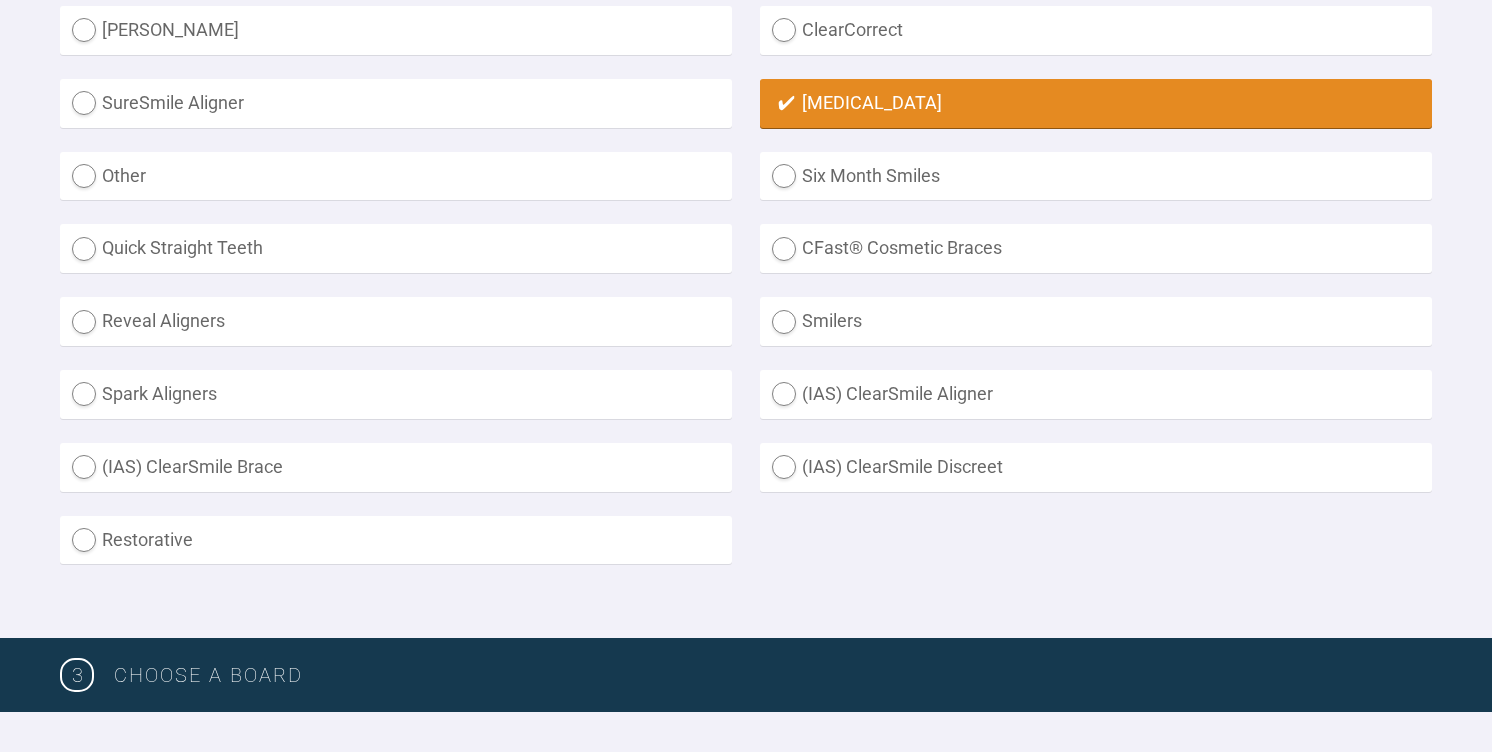 click on "Smilers" at bounding box center [1096, 321] 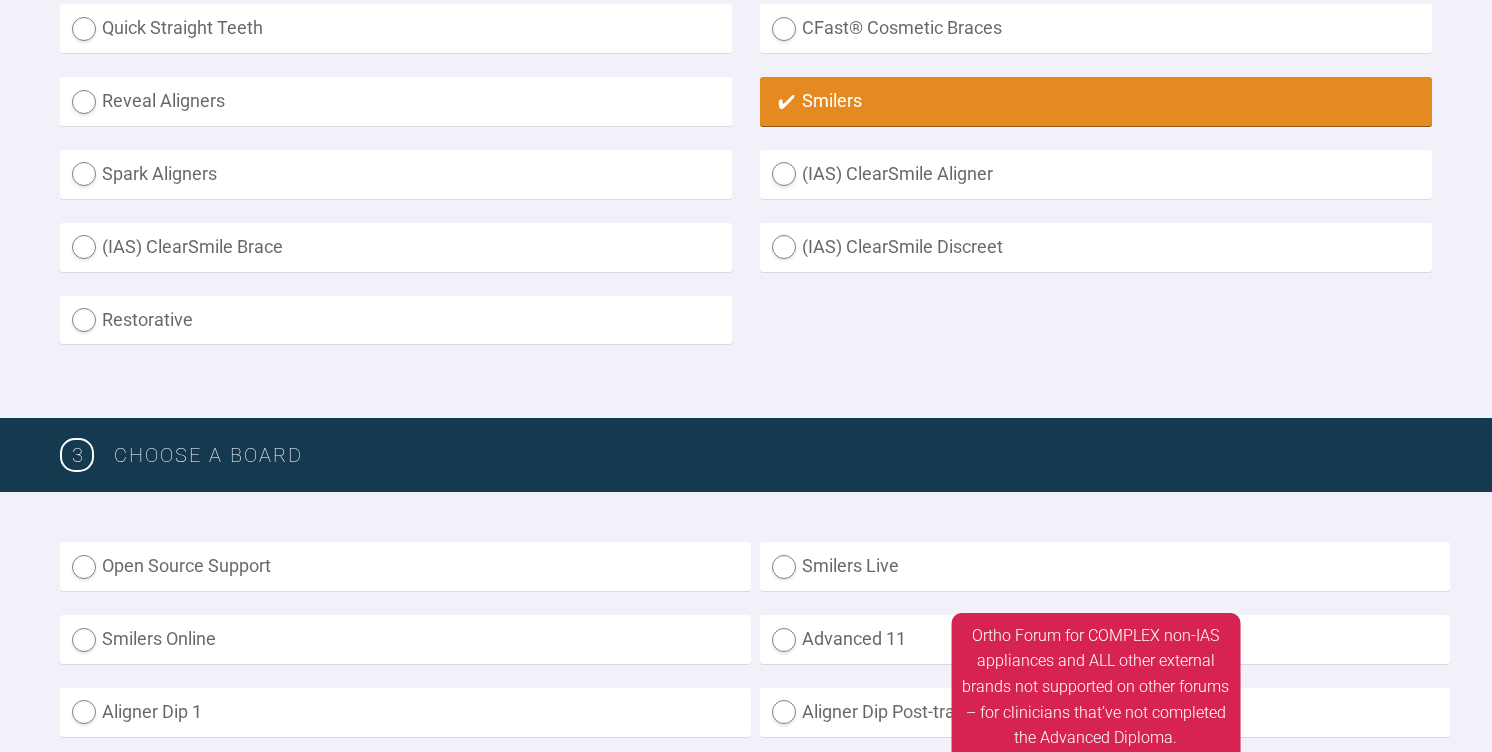 scroll, scrollTop: 813, scrollLeft: 0, axis: vertical 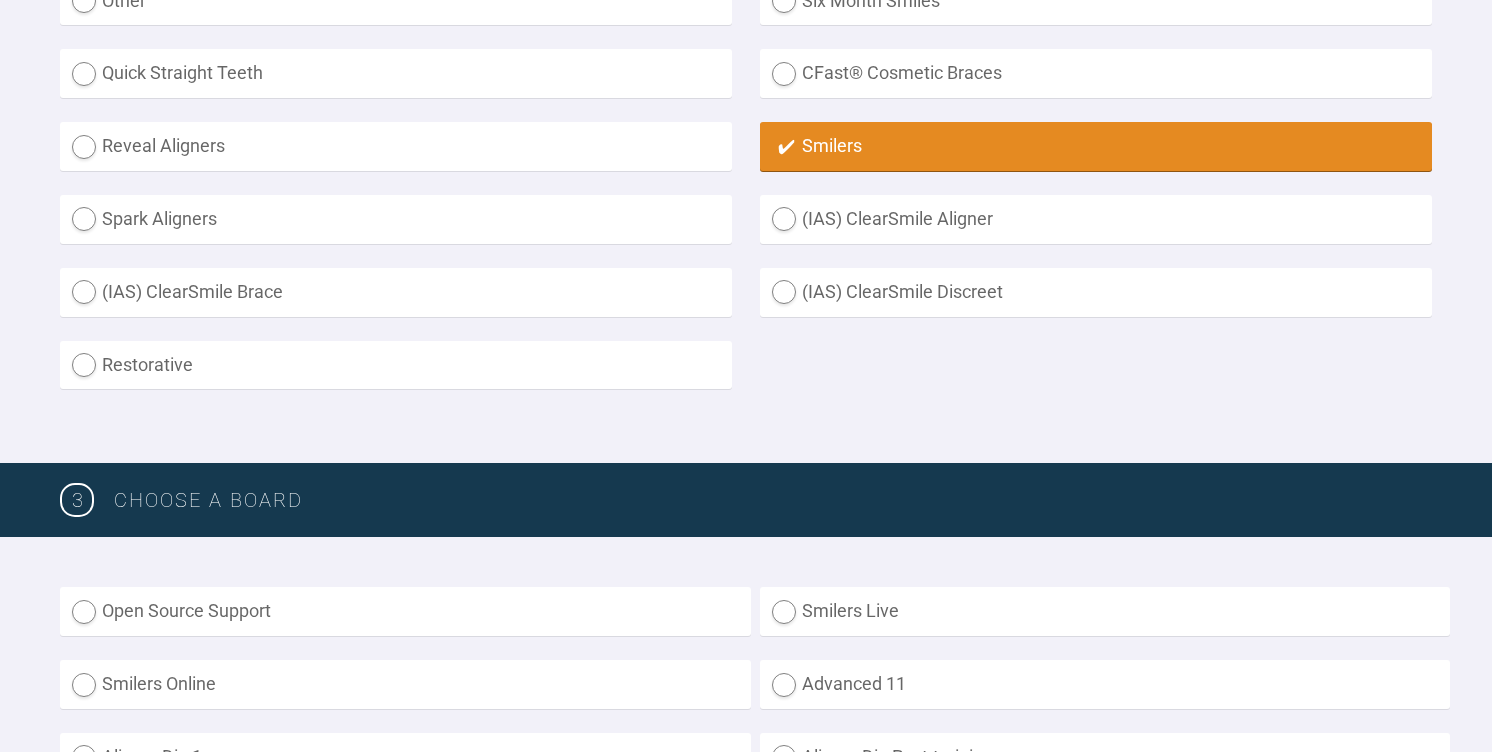 click on "Spark Aligners" at bounding box center (396, 219) 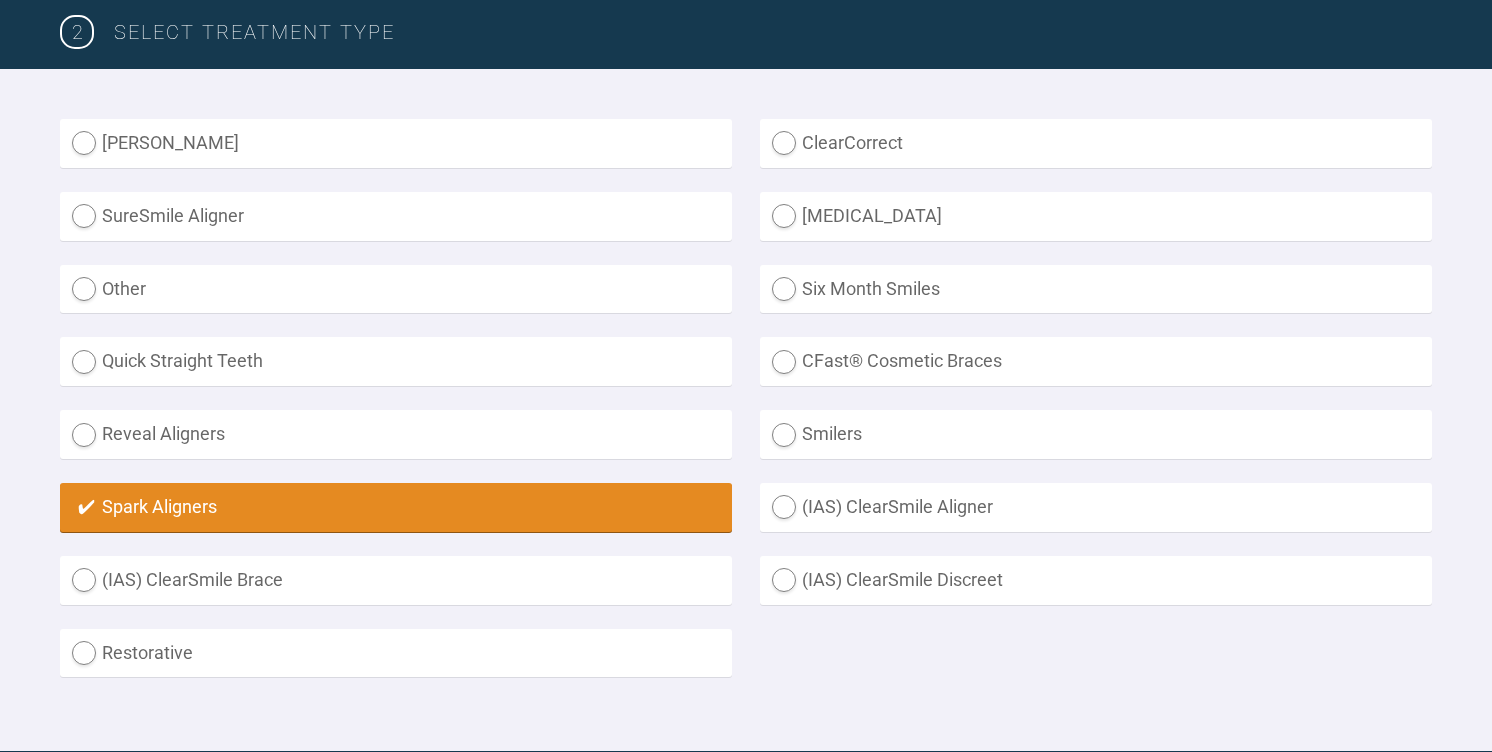 scroll, scrollTop: 518, scrollLeft: 0, axis: vertical 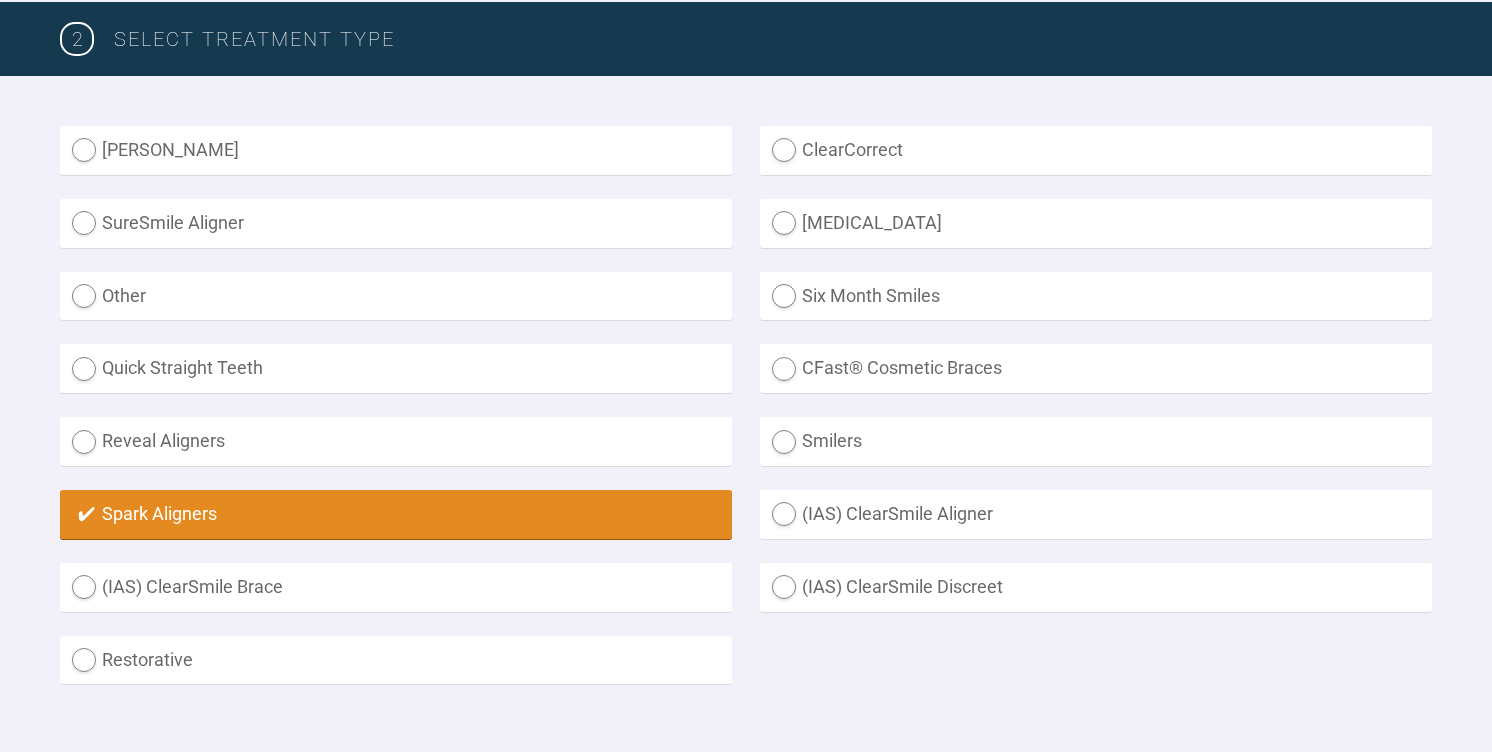 click on "[PERSON_NAME]" at bounding box center (396, 150) 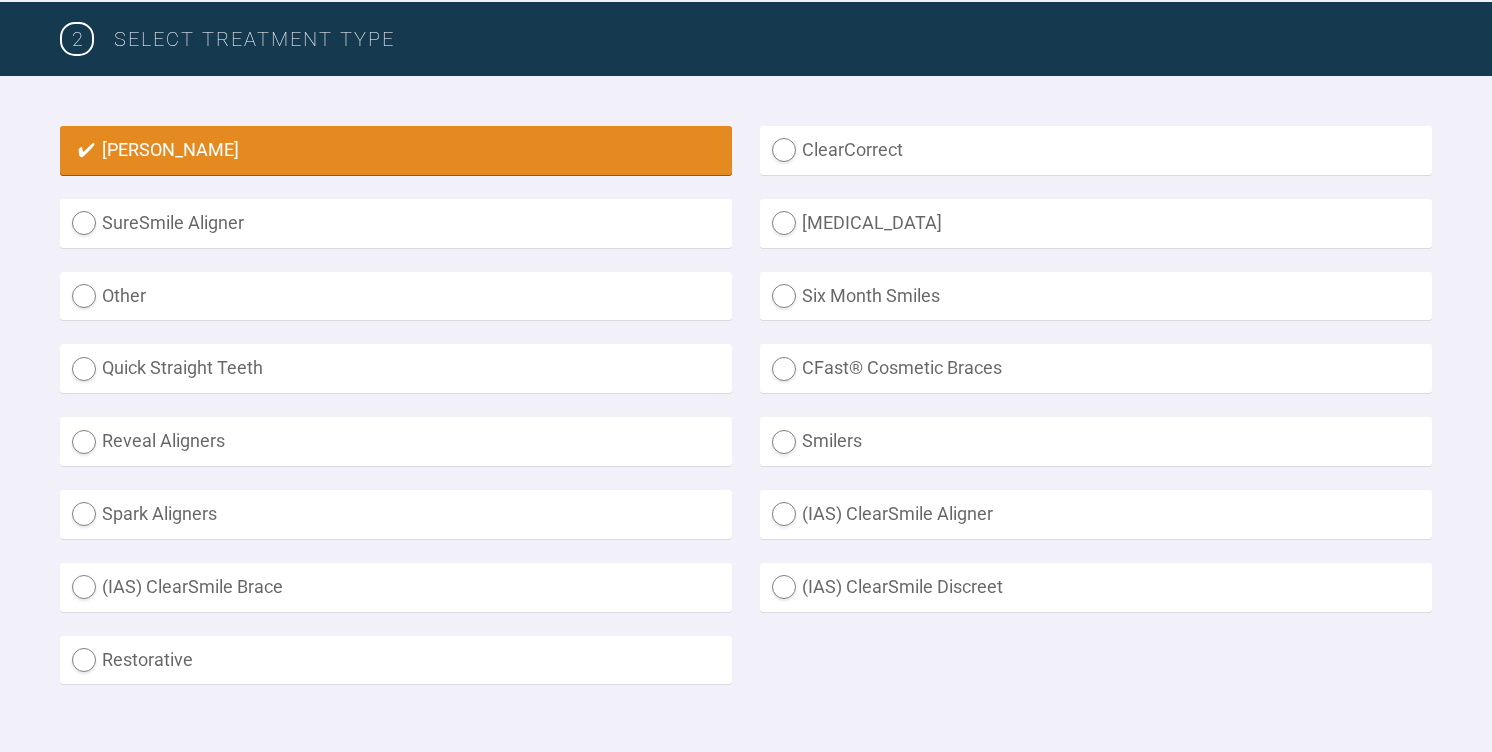 click on "SureSmile Aligner" at bounding box center [396, 223] 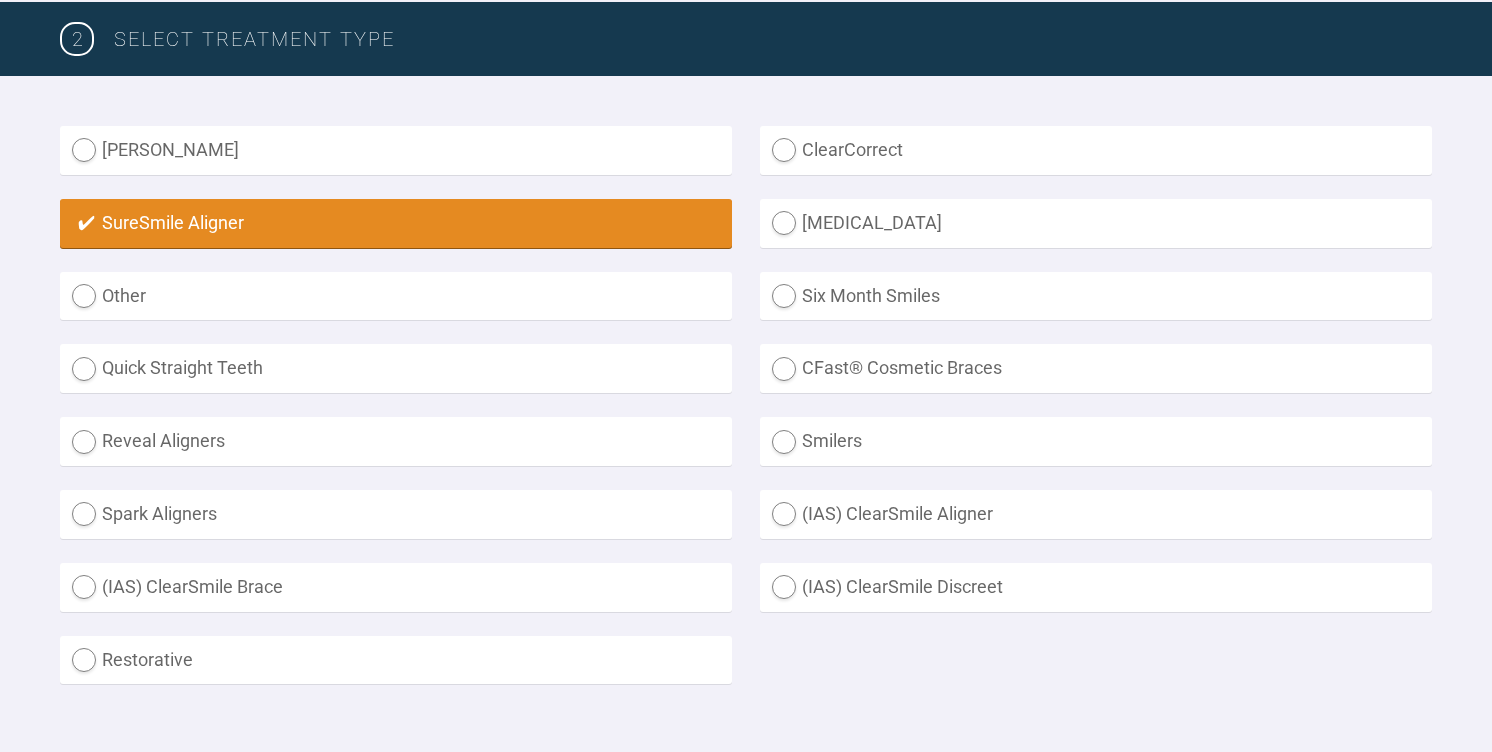 click on "Other" at bounding box center [396, 298] 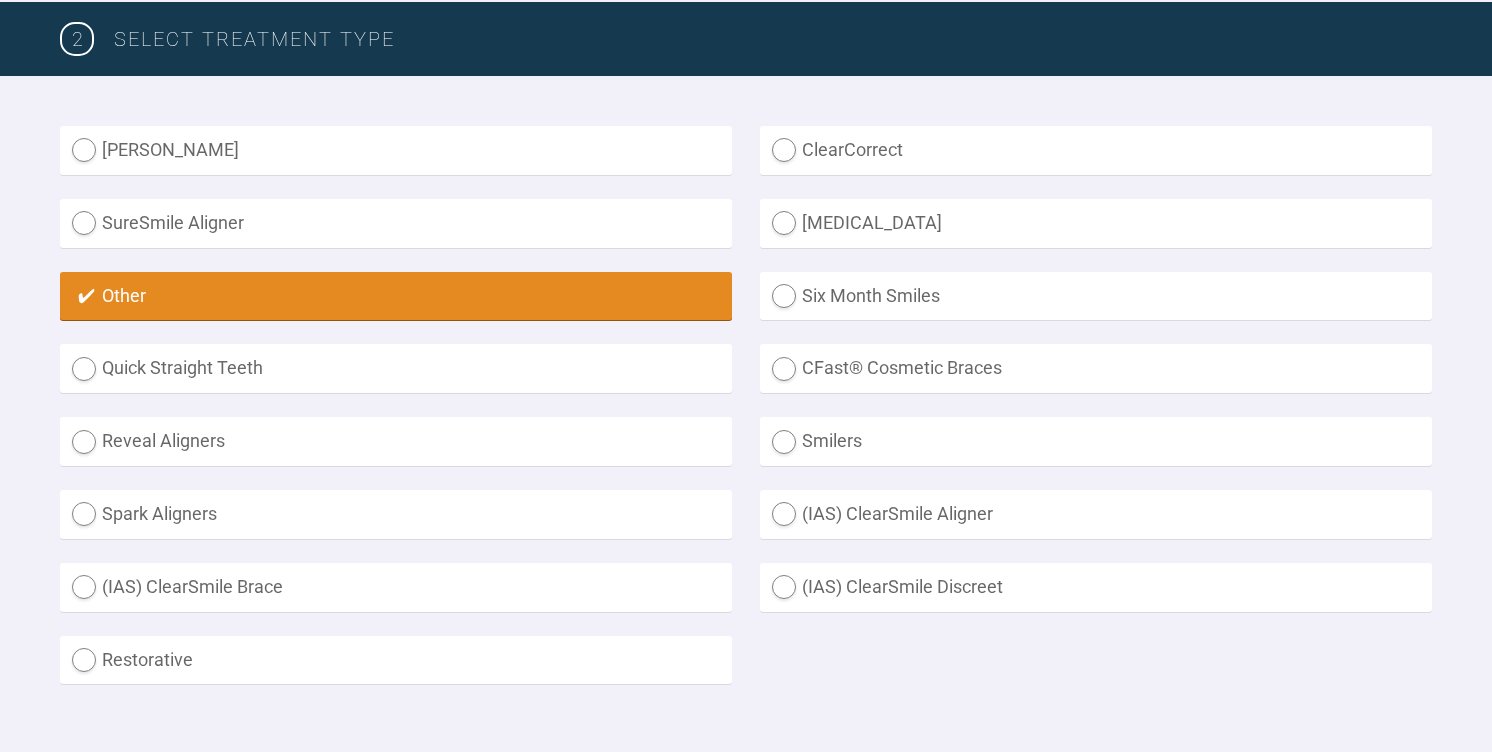 click on "Spark Aligners" at bounding box center (396, 514) 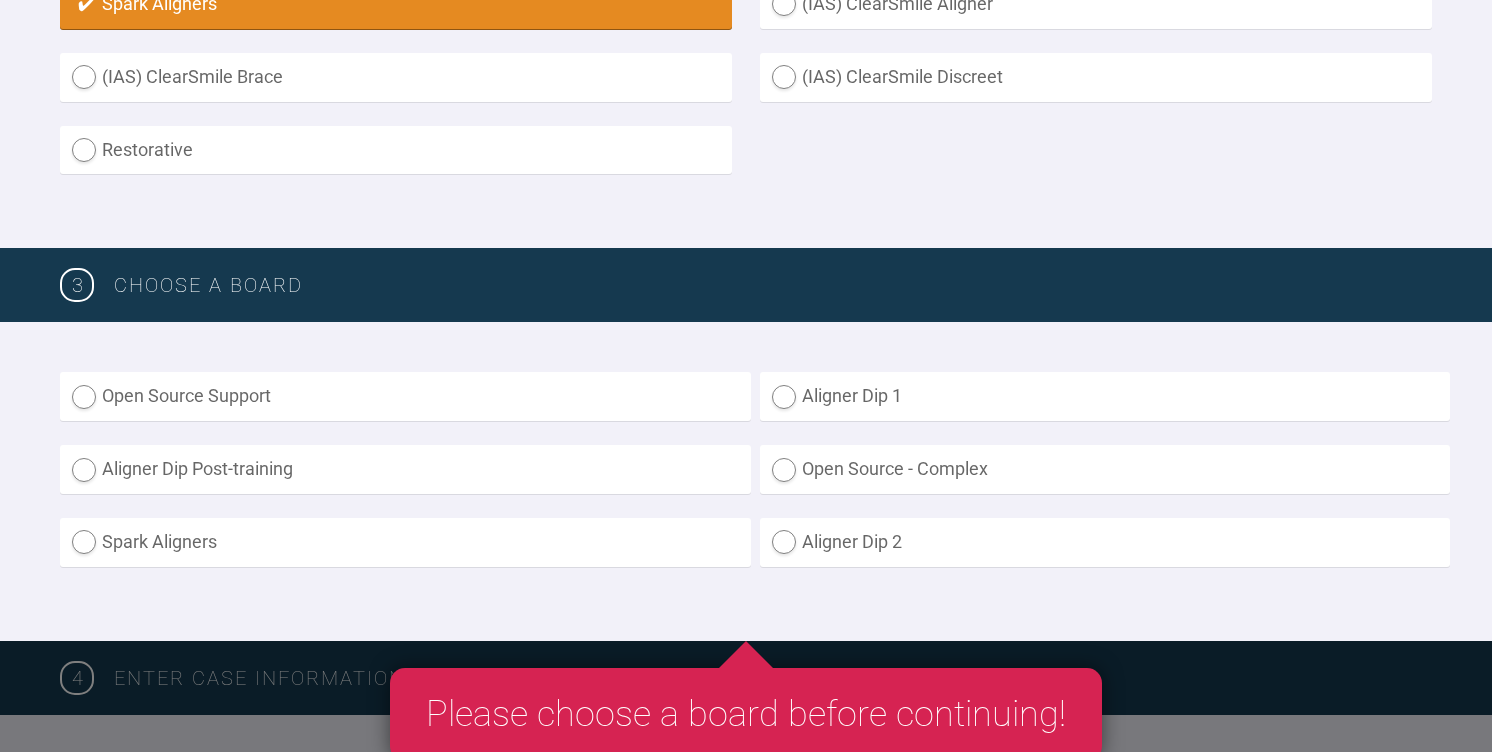 scroll, scrollTop: 1029, scrollLeft: 0, axis: vertical 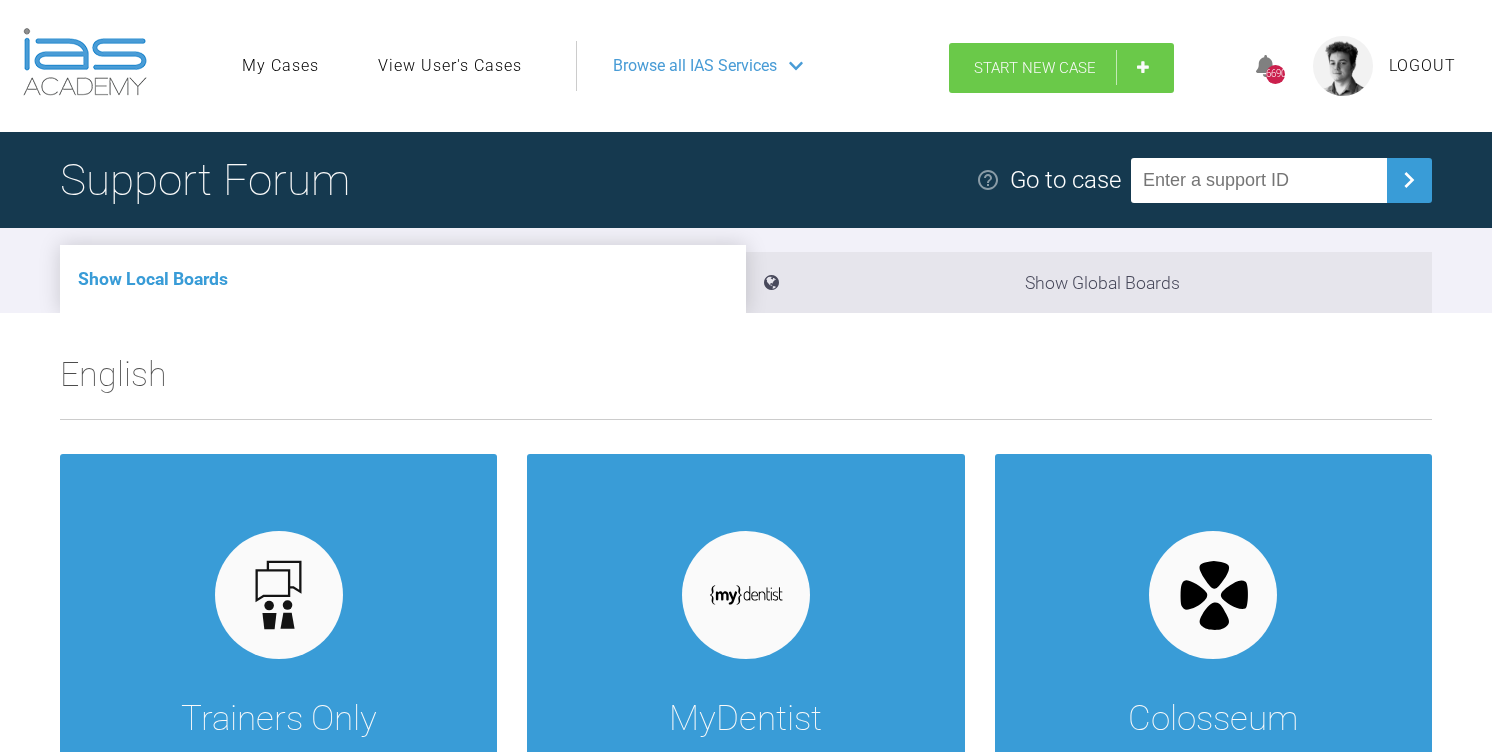 click on "Start New Case" at bounding box center [1035, 68] 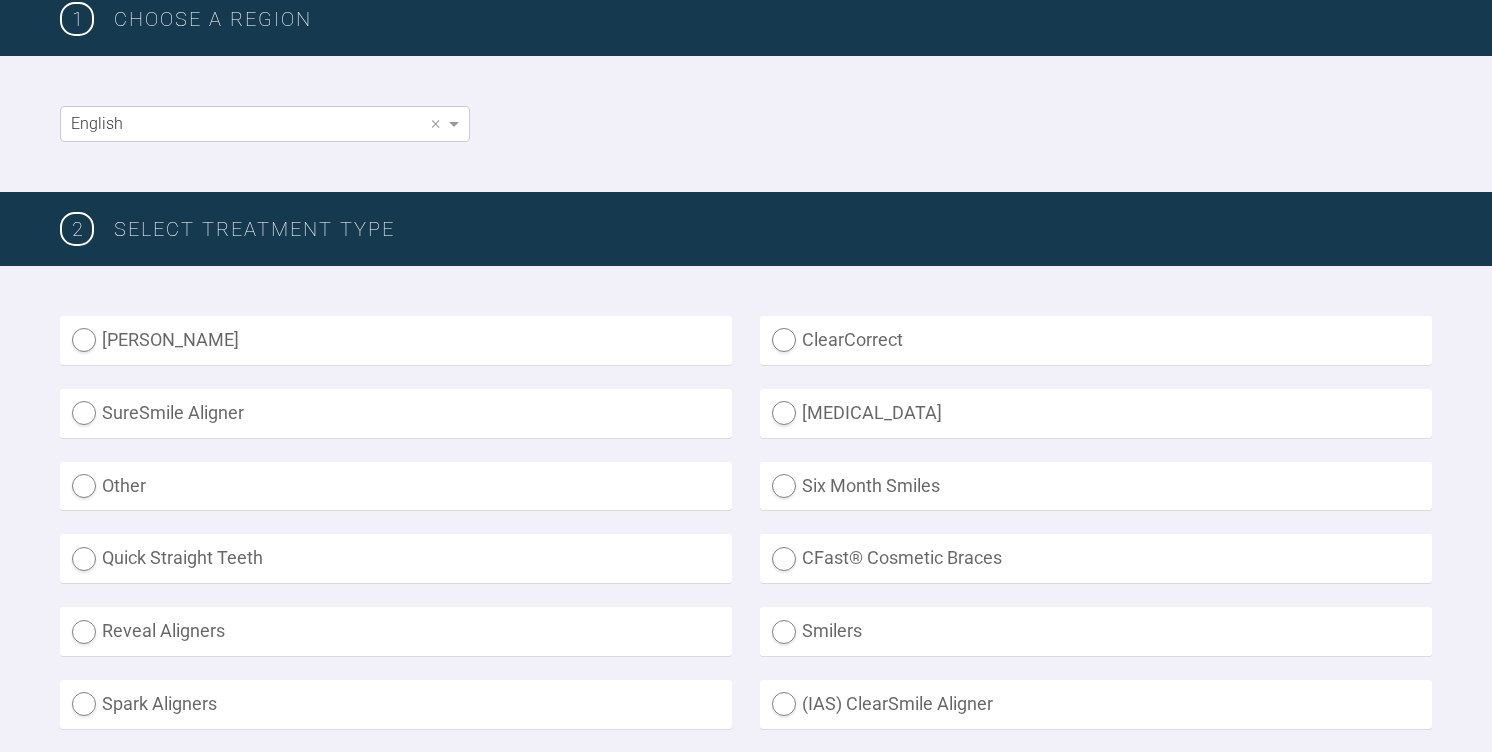 scroll, scrollTop: 508, scrollLeft: 0, axis: vertical 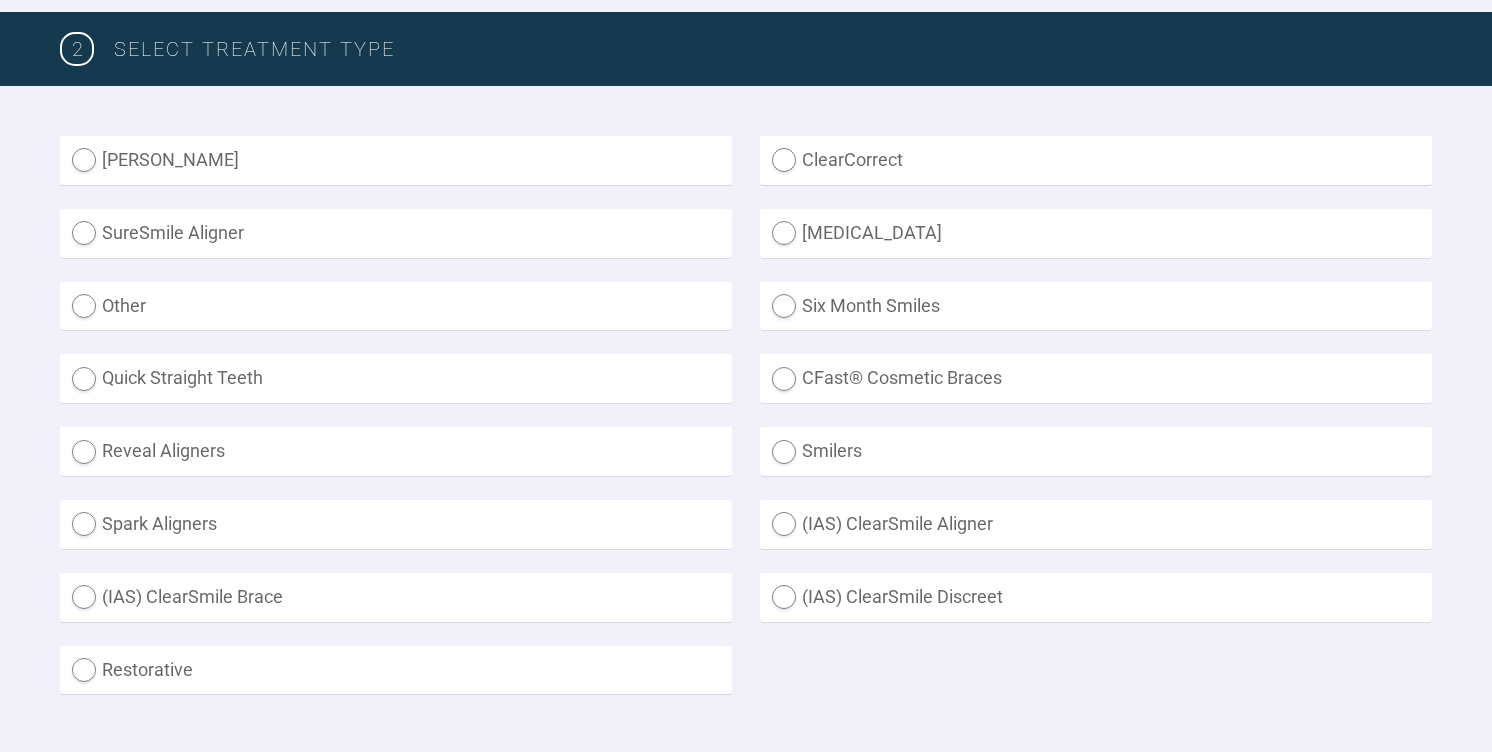 click on "SureSmile Aligner" at bounding box center [396, 233] 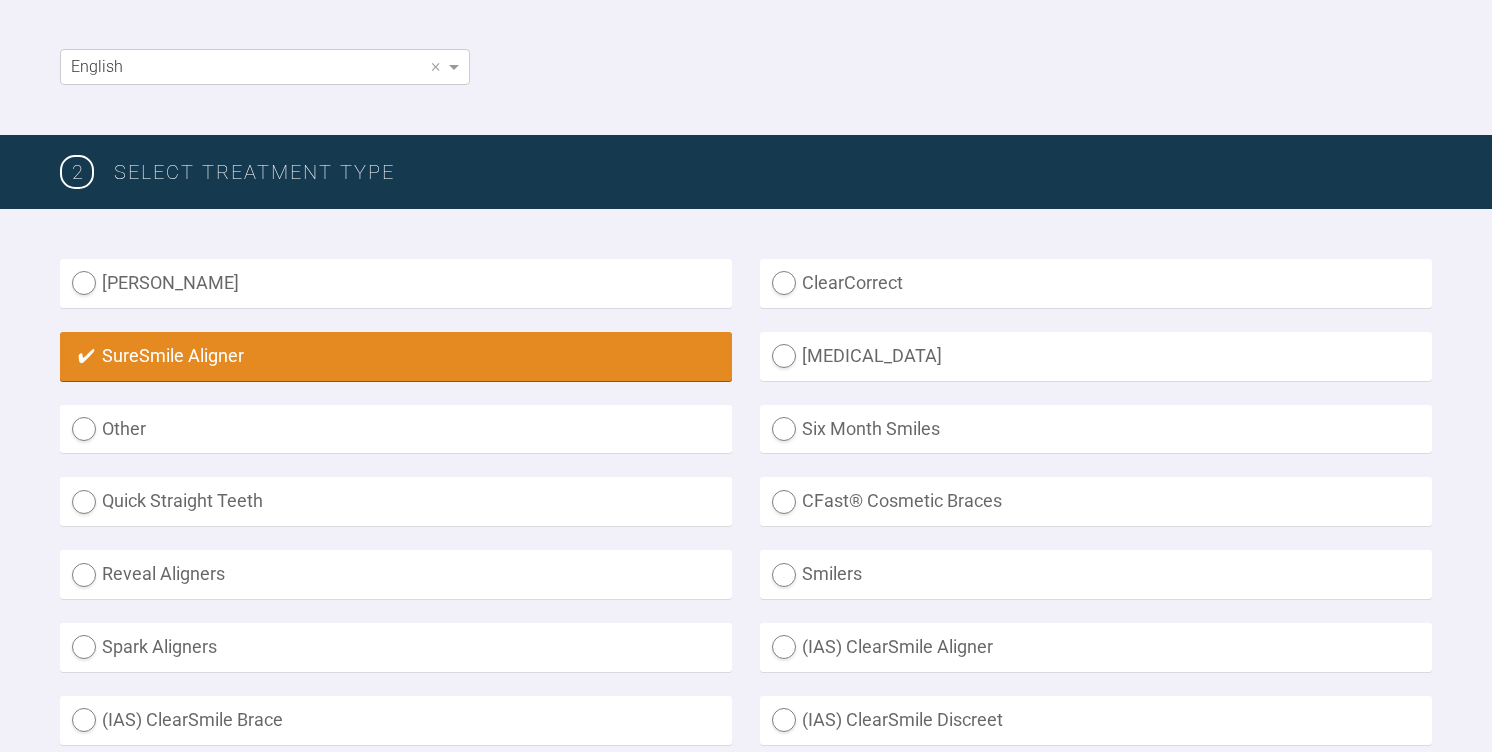 scroll, scrollTop: 343, scrollLeft: 0, axis: vertical 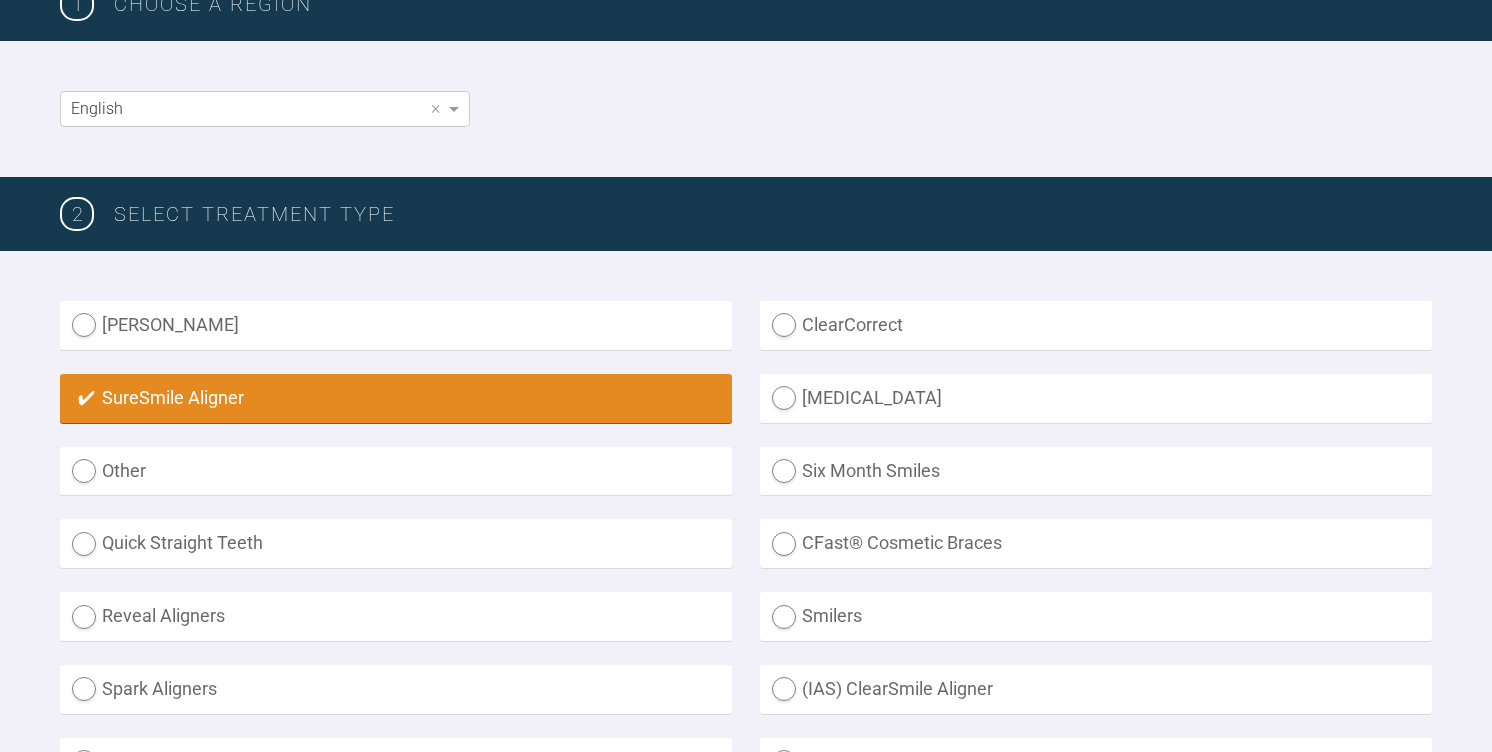 click on "[MEDICAL_DATA]" at bounding box center (1096, 398) 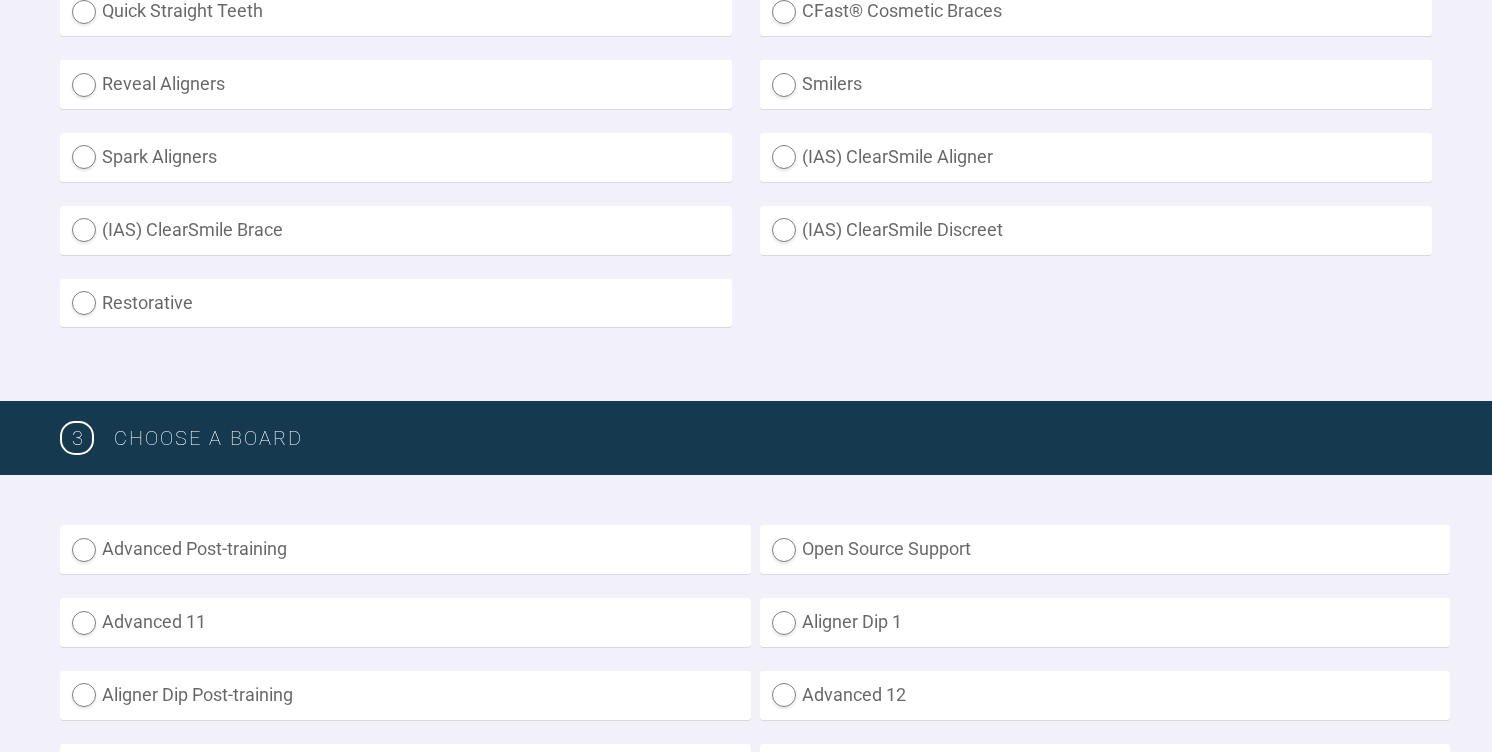 scroll, scrollTop: 1187, scrollLeft: 0, axis: vertical 